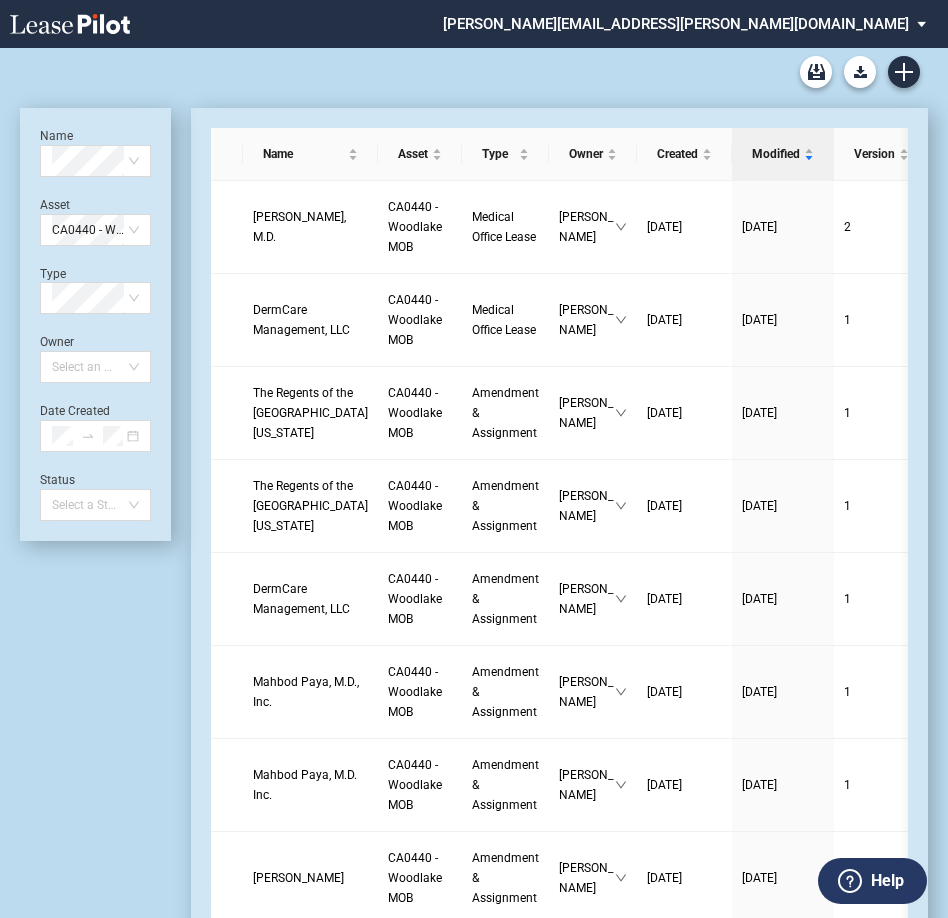 scroll, scrollTop: 0, scrollLeft: 0, axis: both 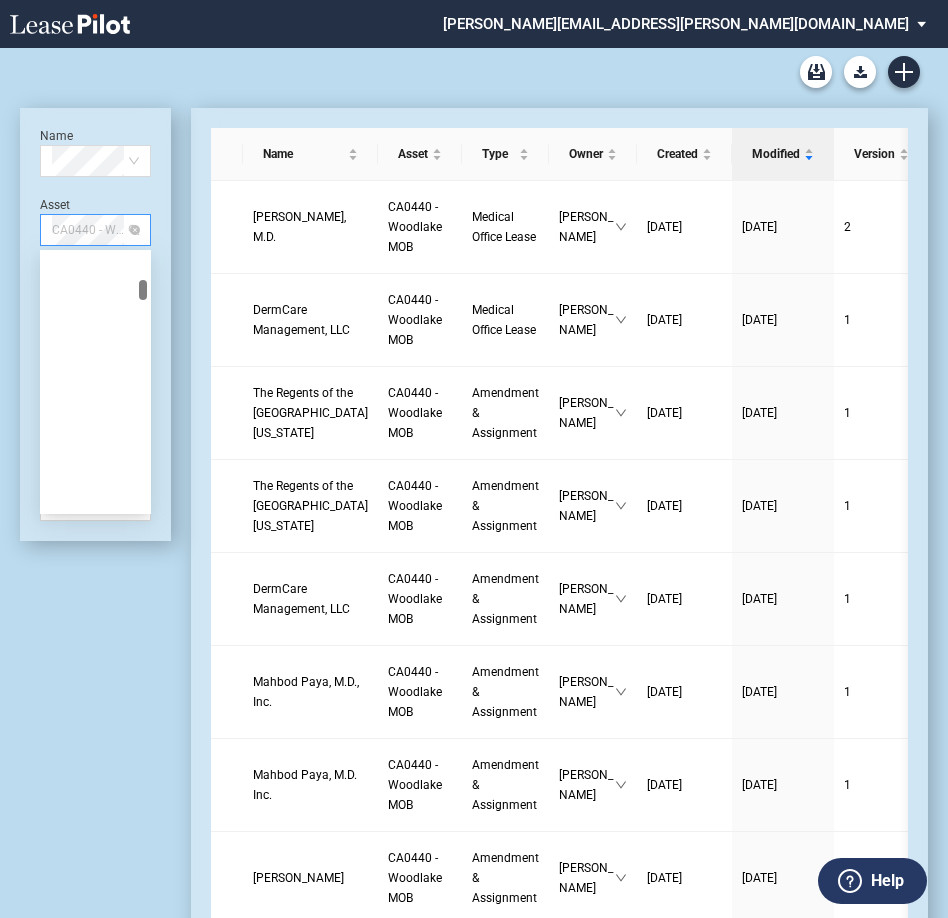 click on "CA0440 - Woodlake MOB" at bounding box center (95, 230) 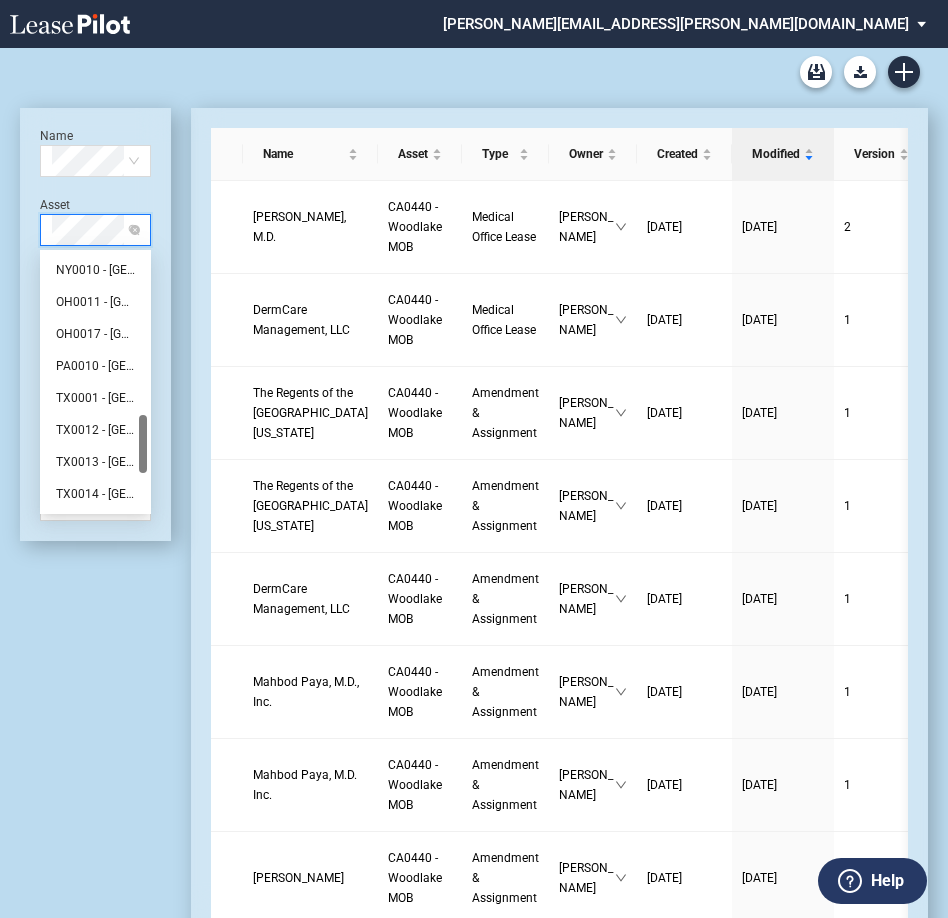 scroll, scrollTop: 0, scrollLeft: 0, axis: both 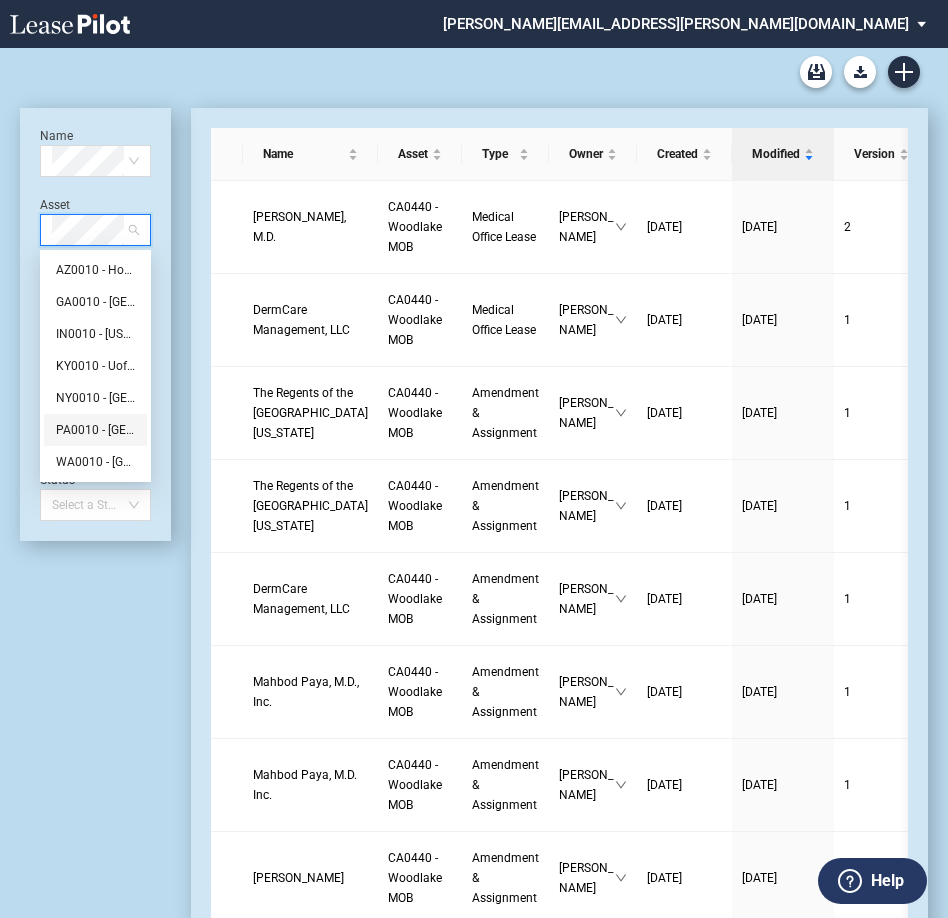 click on "PA0010 - Hillside Medical Center" at bounding box center (95, 430) 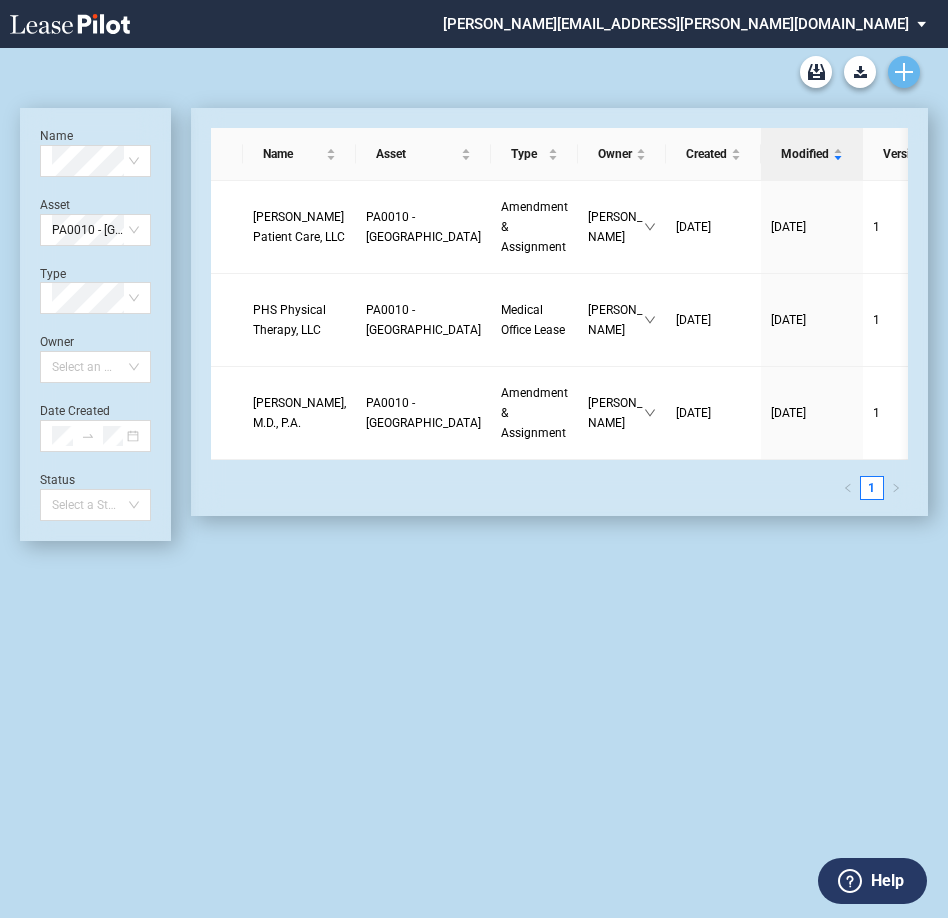 click 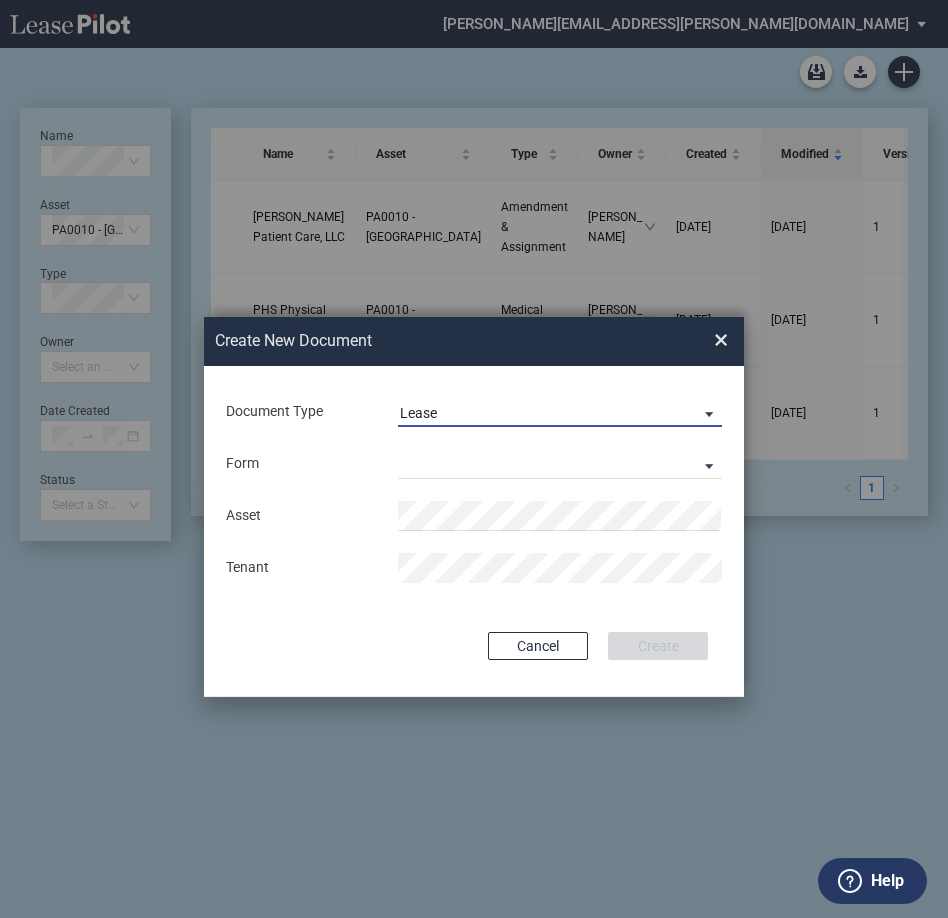 click on "Lease" at bounding box center [544, 414] 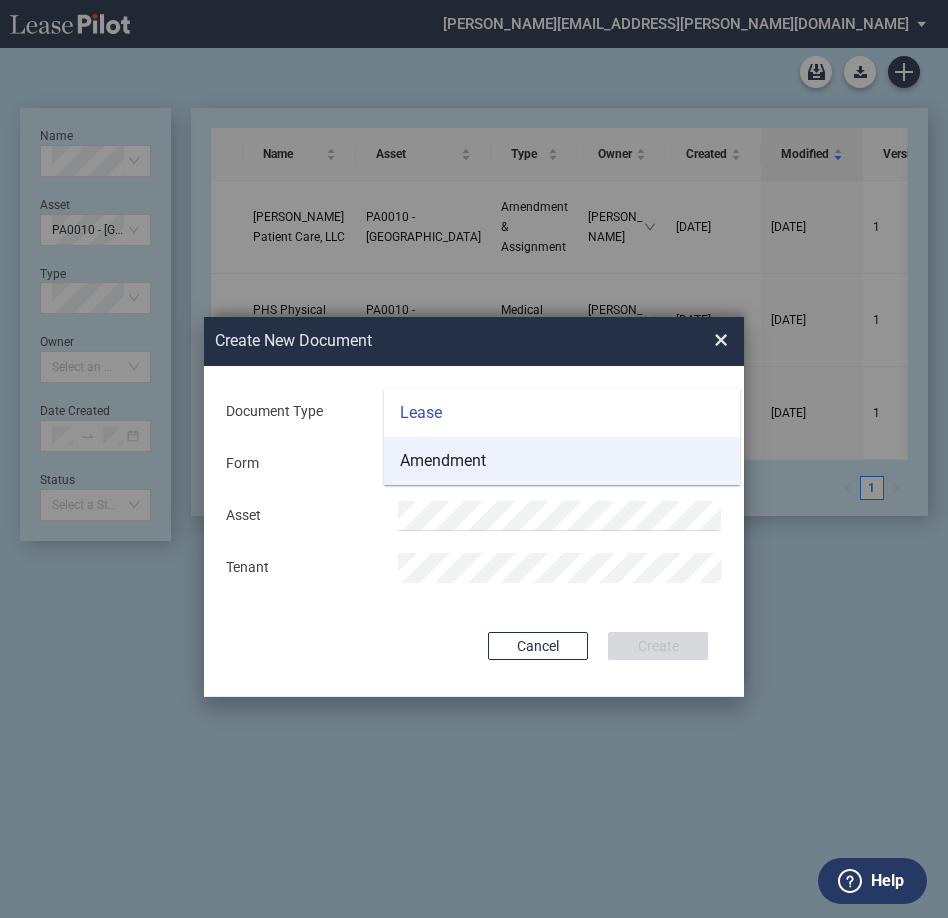 click on "Amendment" at bounding box center (443, 461) 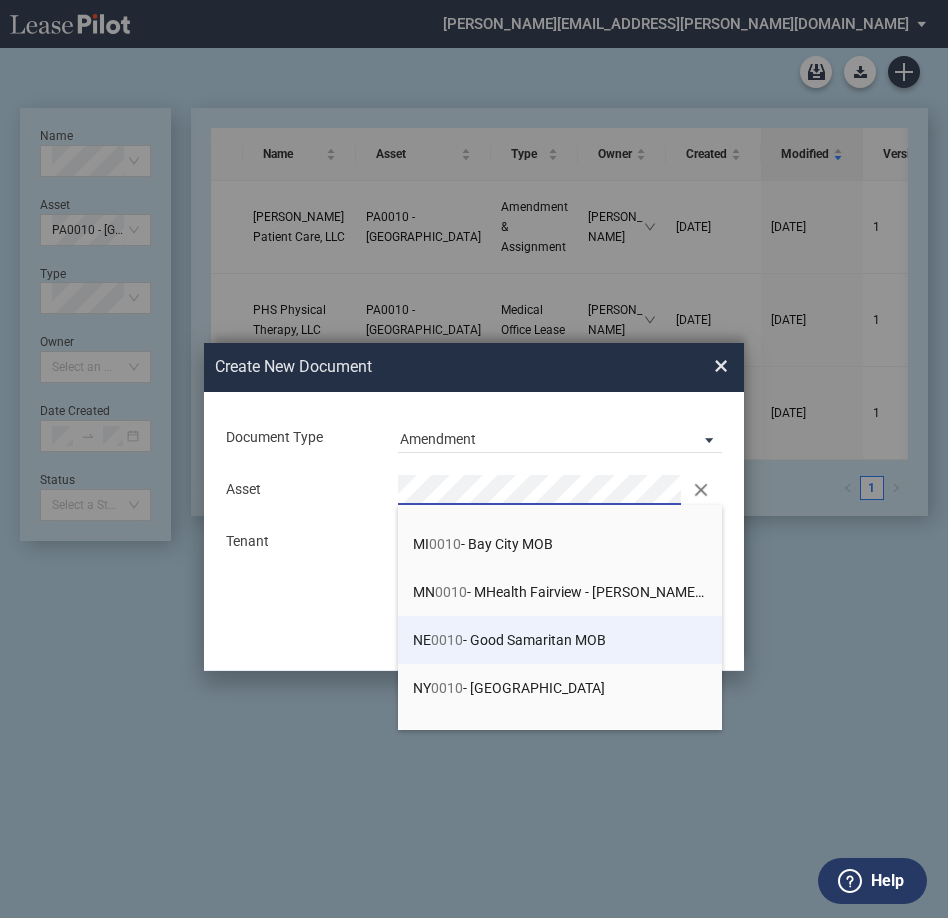 scroll, scrollTop: 446, scrollLeft: 0, axis: vertical 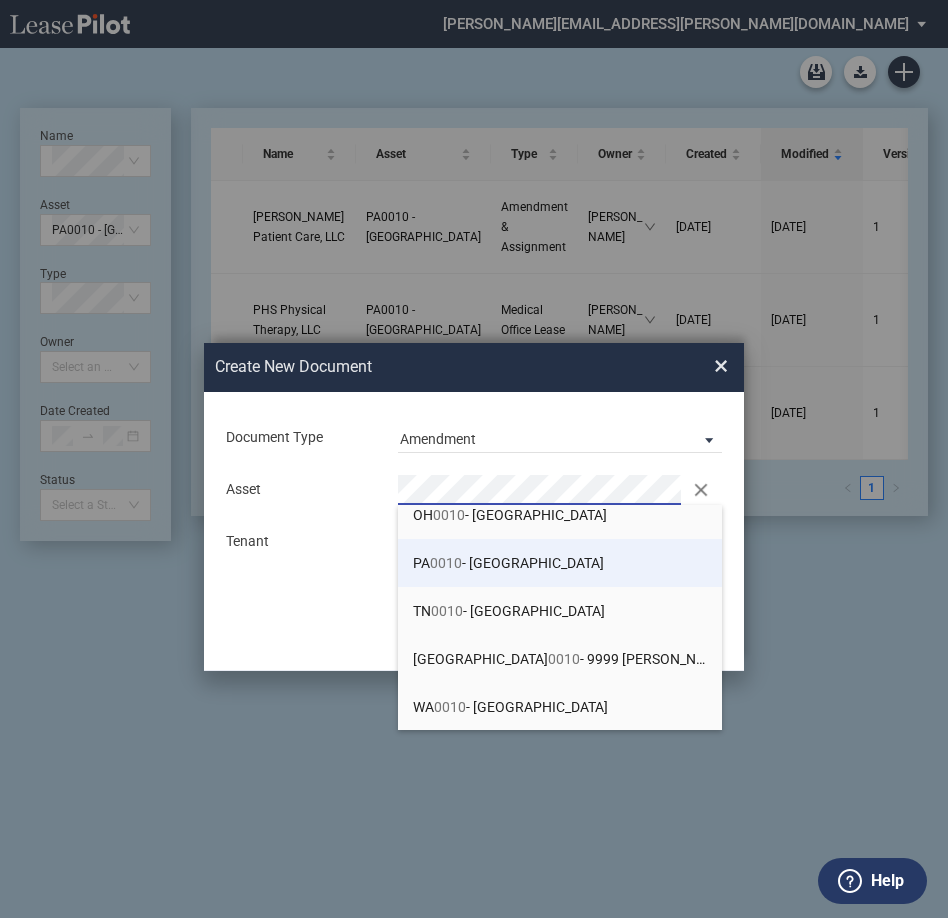 click on "PA 0010  - Hillside Medical Center" at bounding box center [560, 563] 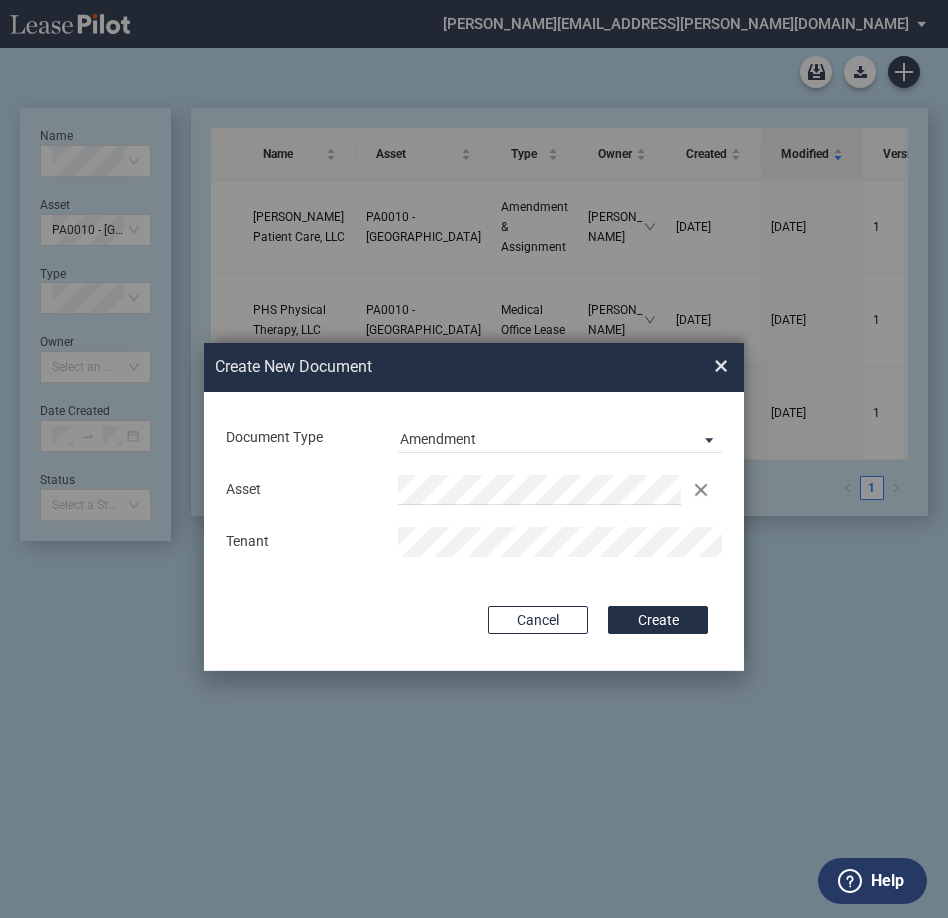click on "Create" at bounding box center (658, 620) 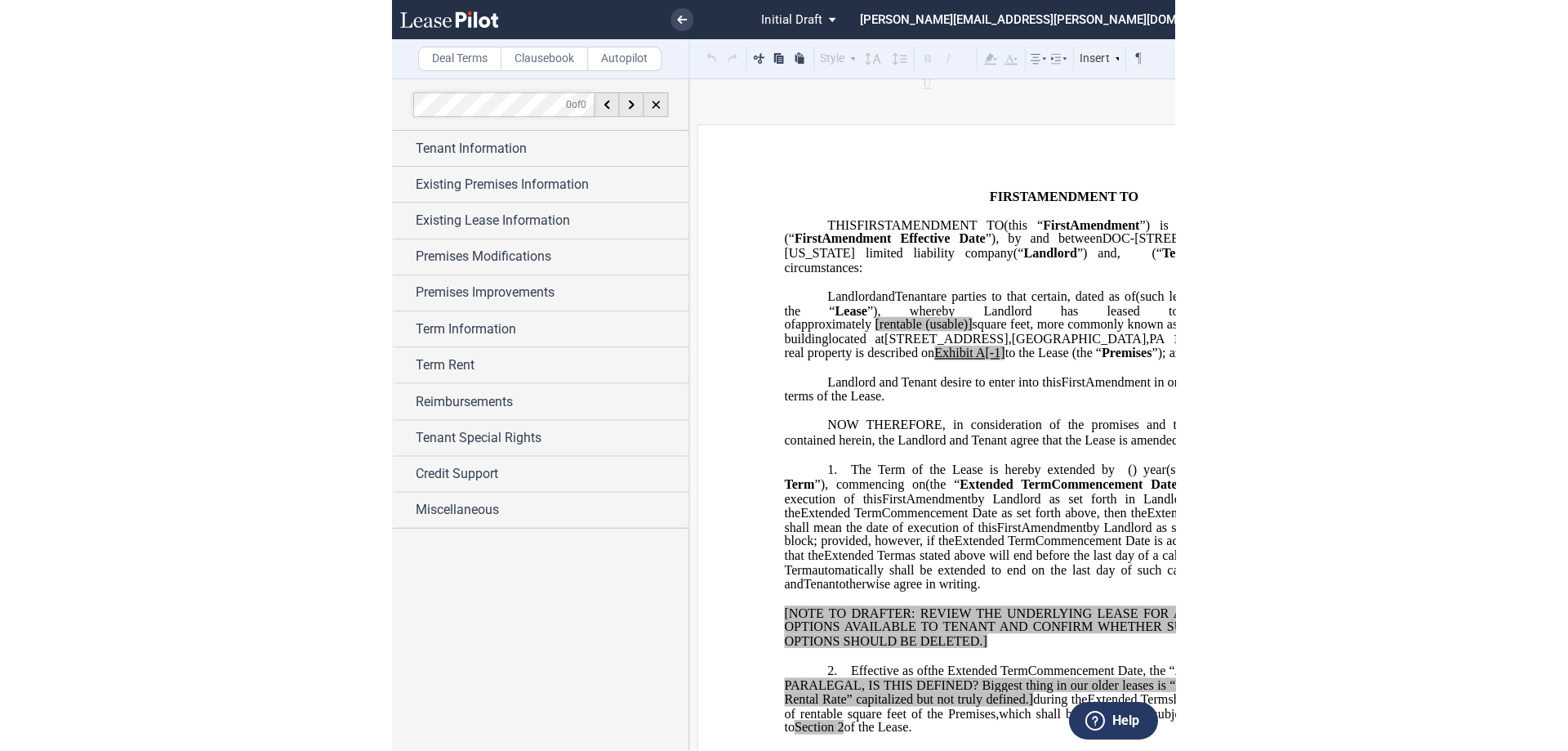 scroll, scrollTop: 0, scrollLeft: 0, axis: both 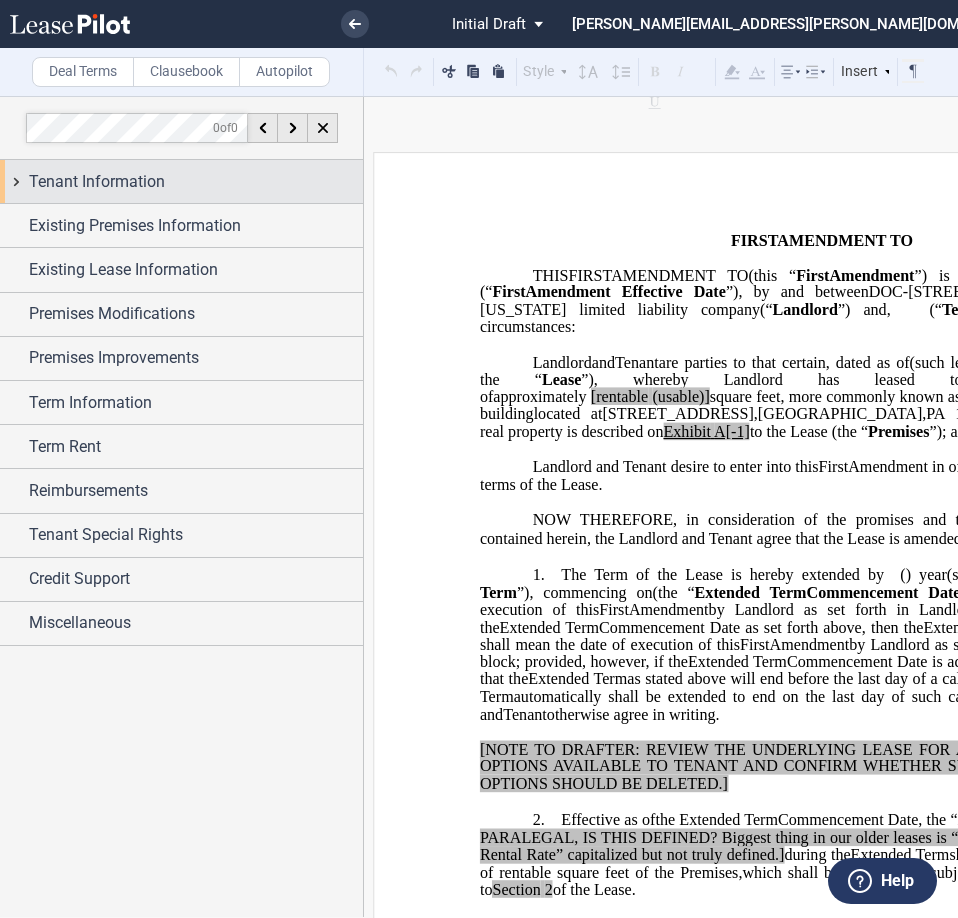 click on "Tenant Information" at bounding box center (97, 182) 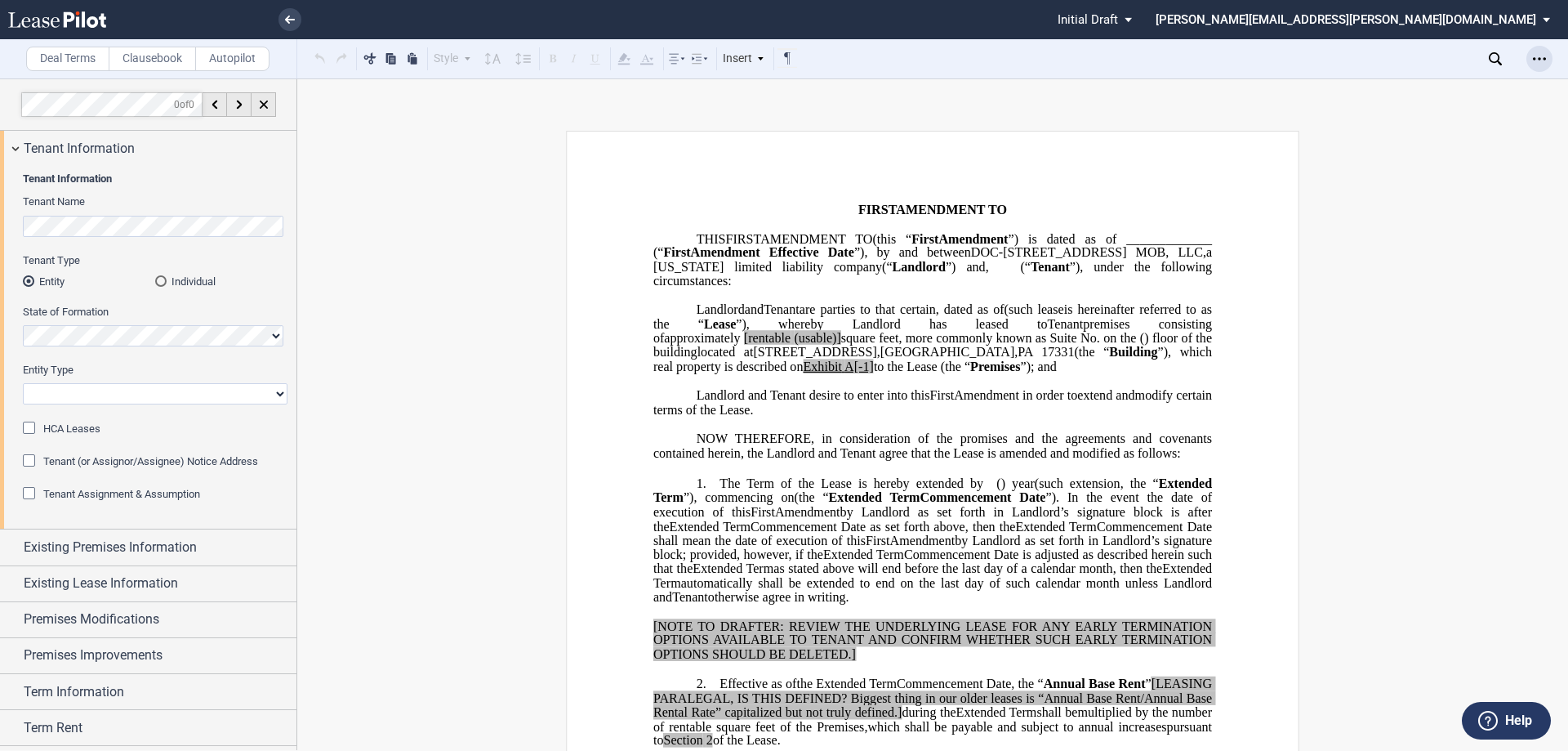 click 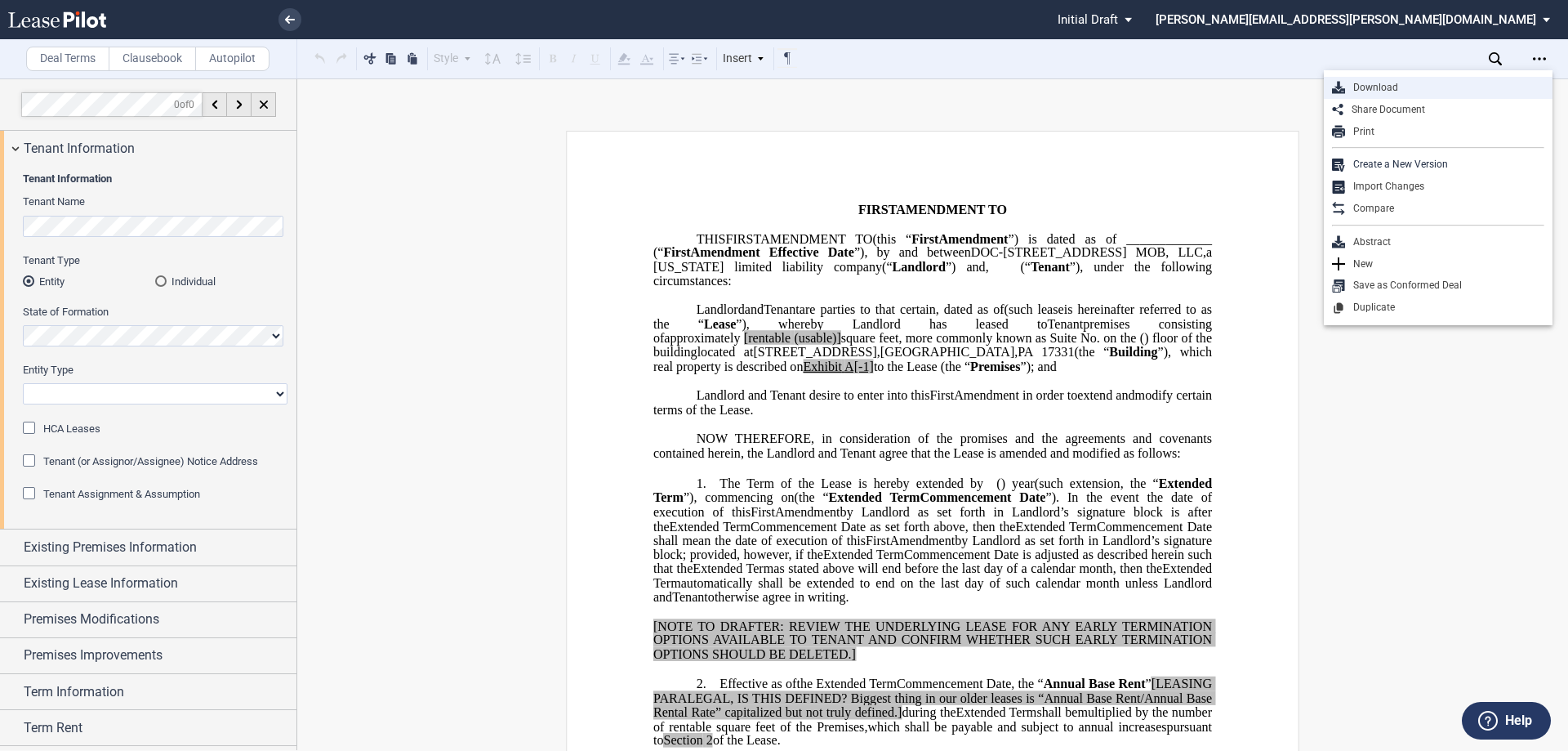 click on "Download" at bounding box center [1445, 87] 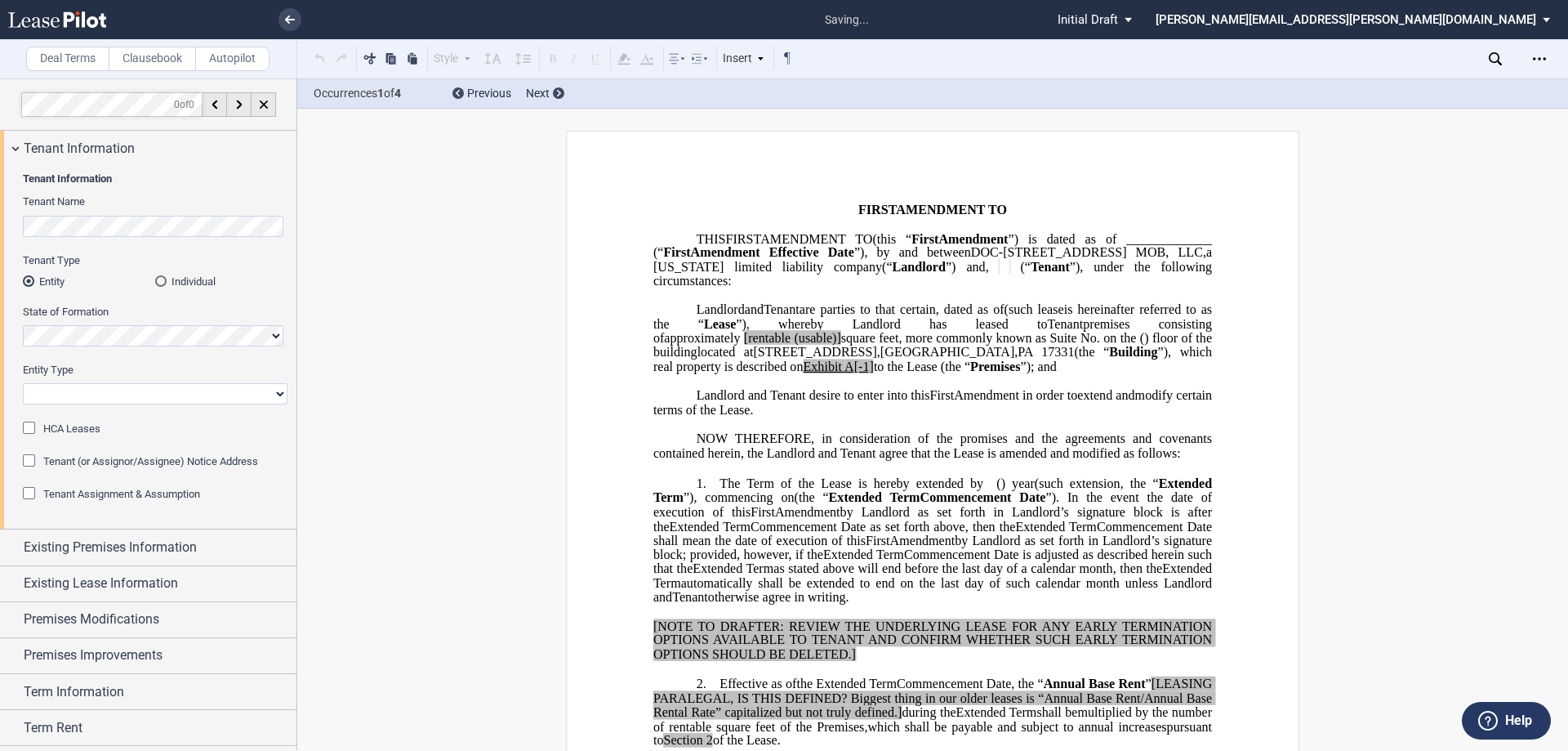 click on "Corporation
Limited Liability Company
General Partnership
Limited Partnership
Other" at bounding box center [155, 394] 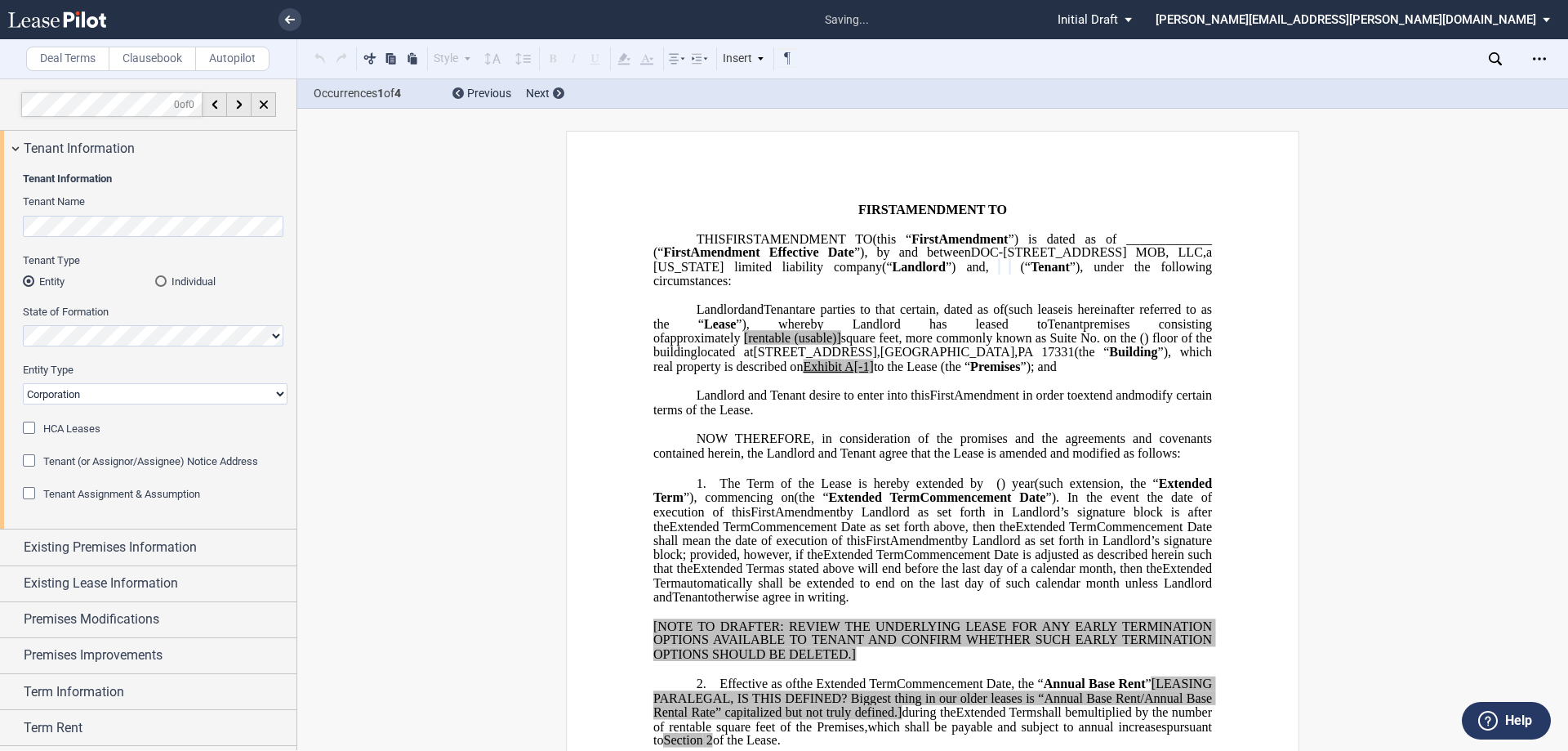 click on "Corporation
Limited Liability Company
General Partnership
Limited Partnership
Other" at bounding box center (155, 394) 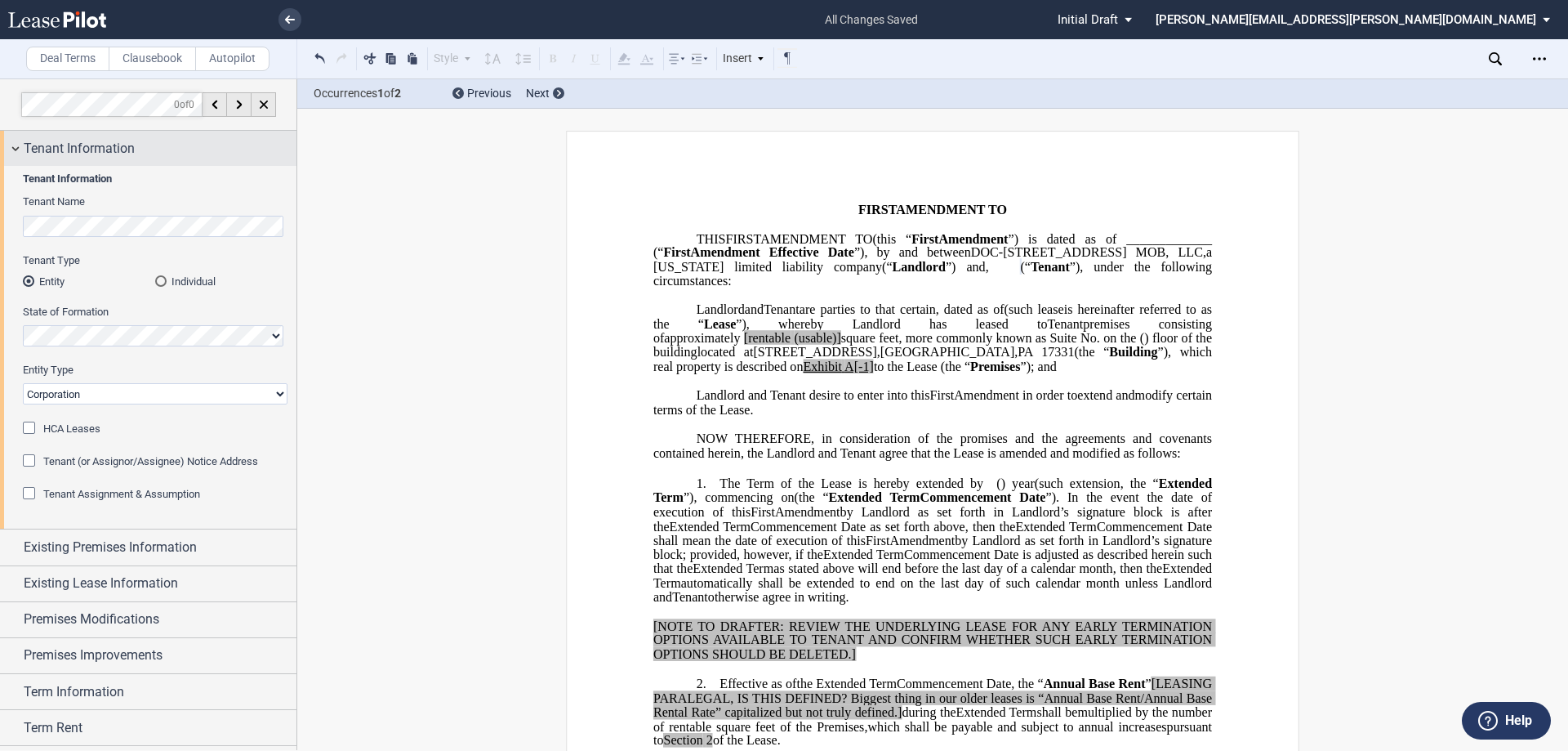 click on "Tenant Information" at bounding box center (160, 149) 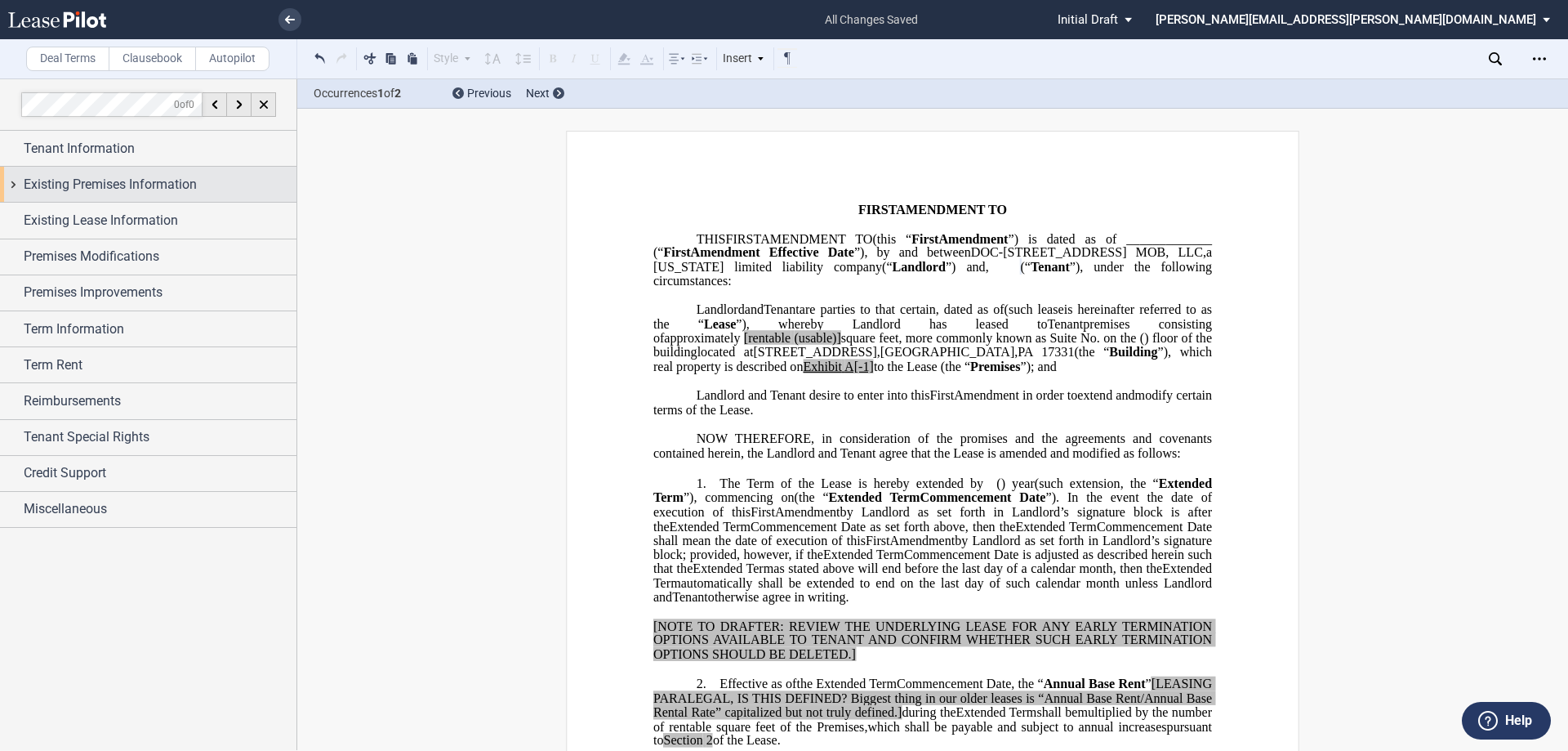 click on "Existing Premises Information" at bounding box center [110, 185] 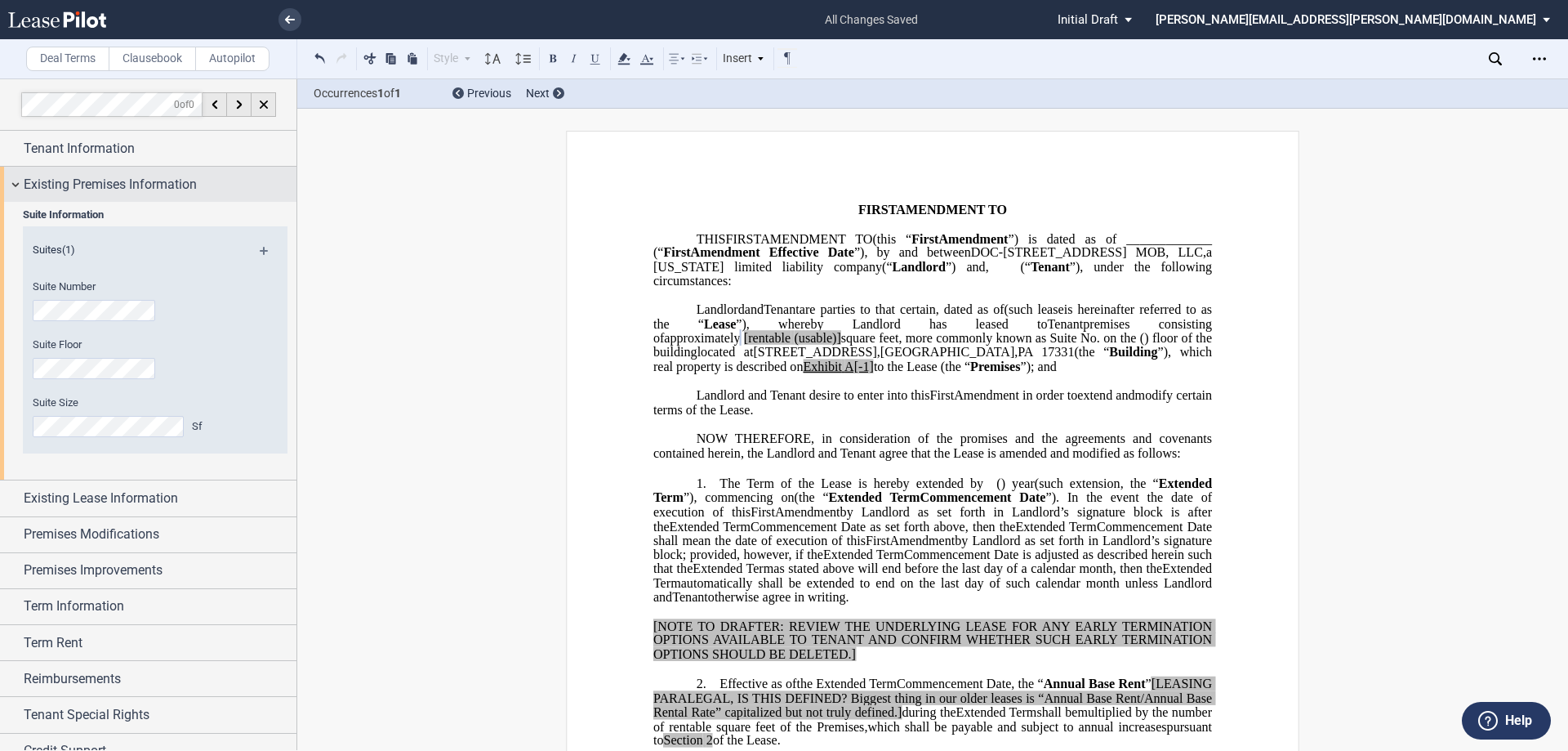 click on "Existing Premises Information" at bounding box center [110, 185] 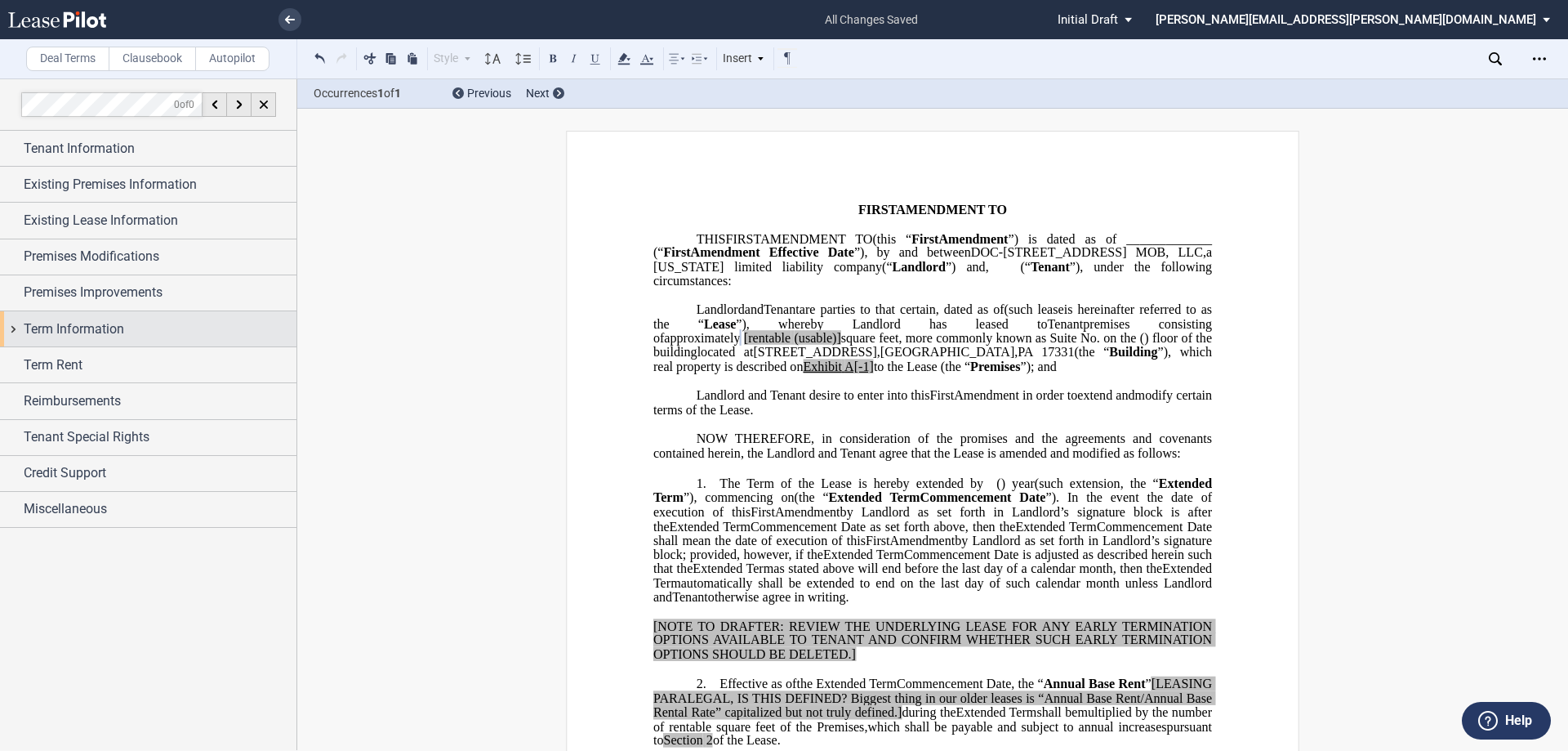 click on "Term Information" at bounding box center (74, 329) 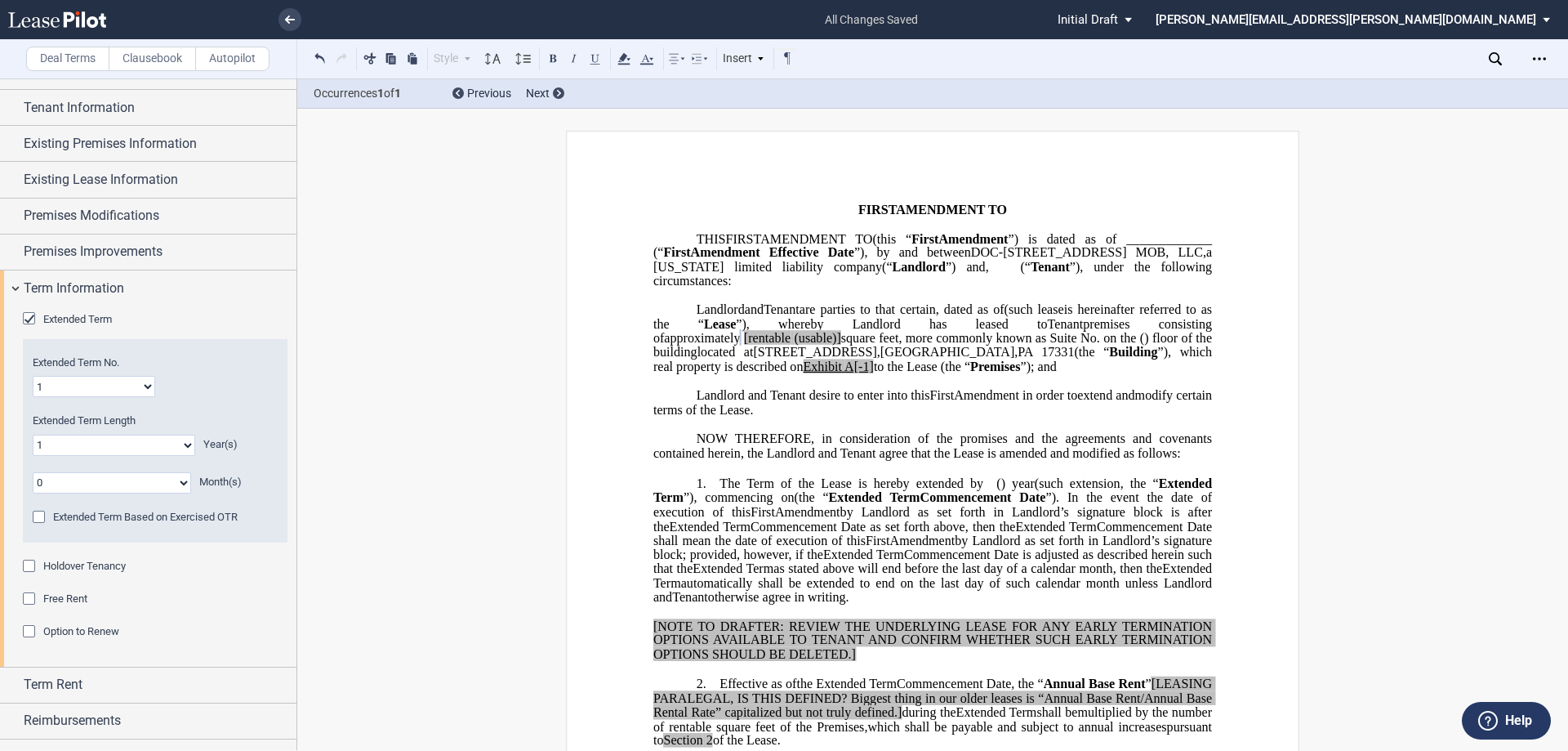 scroll, scrollTop: 42, scrollLeft: 0, axis: vertical 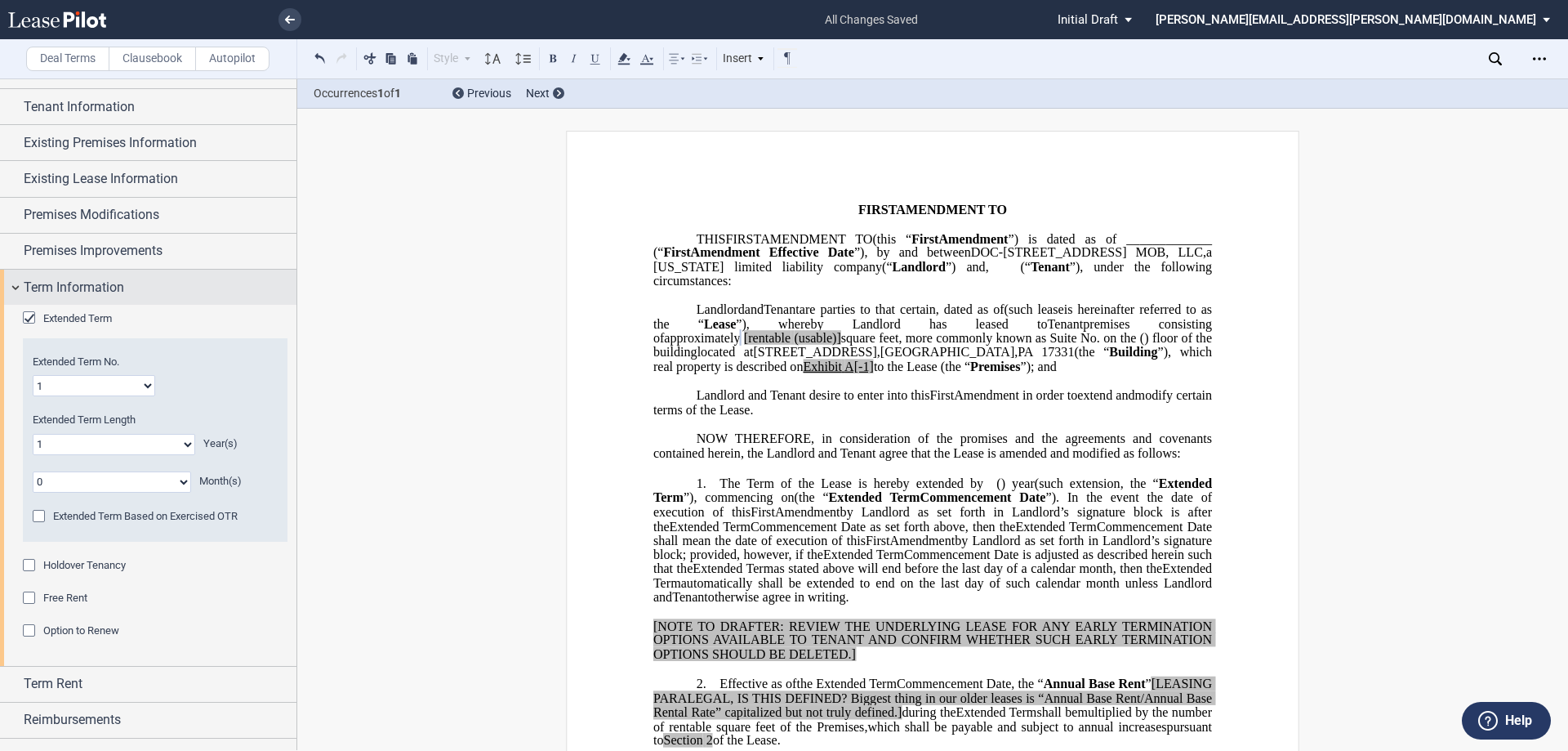 click on "Term Information" at bounding box center (148, 287) 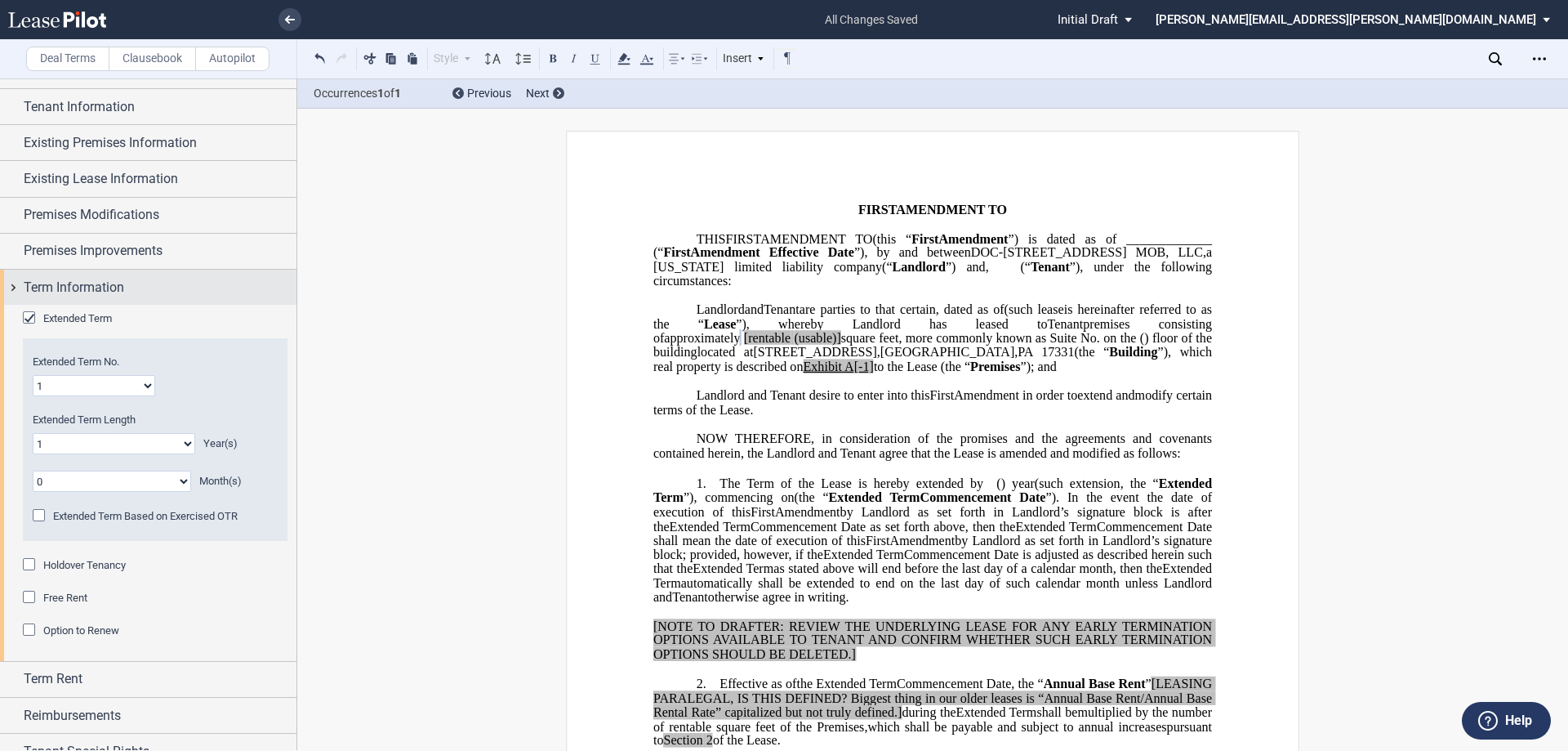 scroll, scrollTop: 0, scrollLeft: 0, axis: both 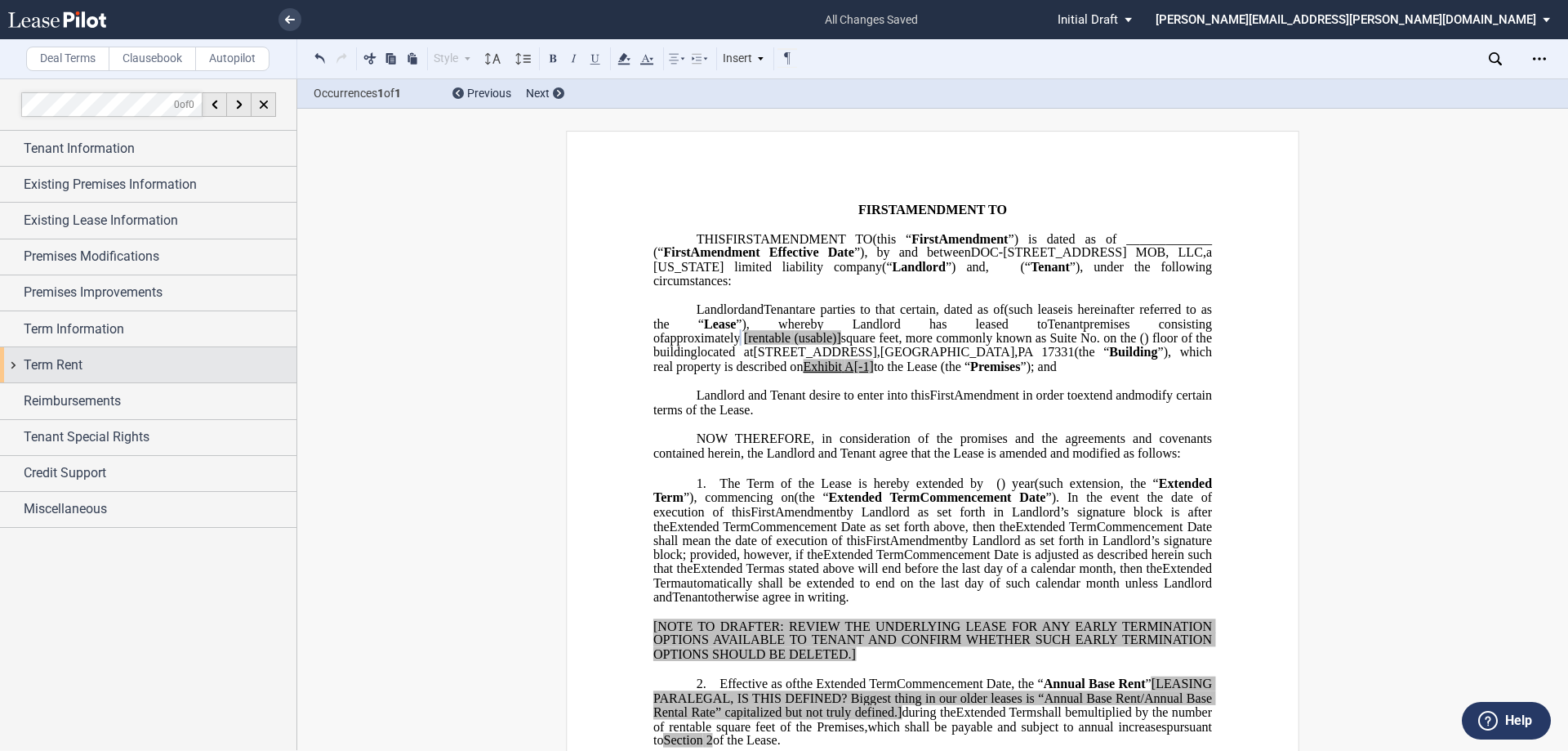 click on "Term Rent" at bounding box center (53, 365) 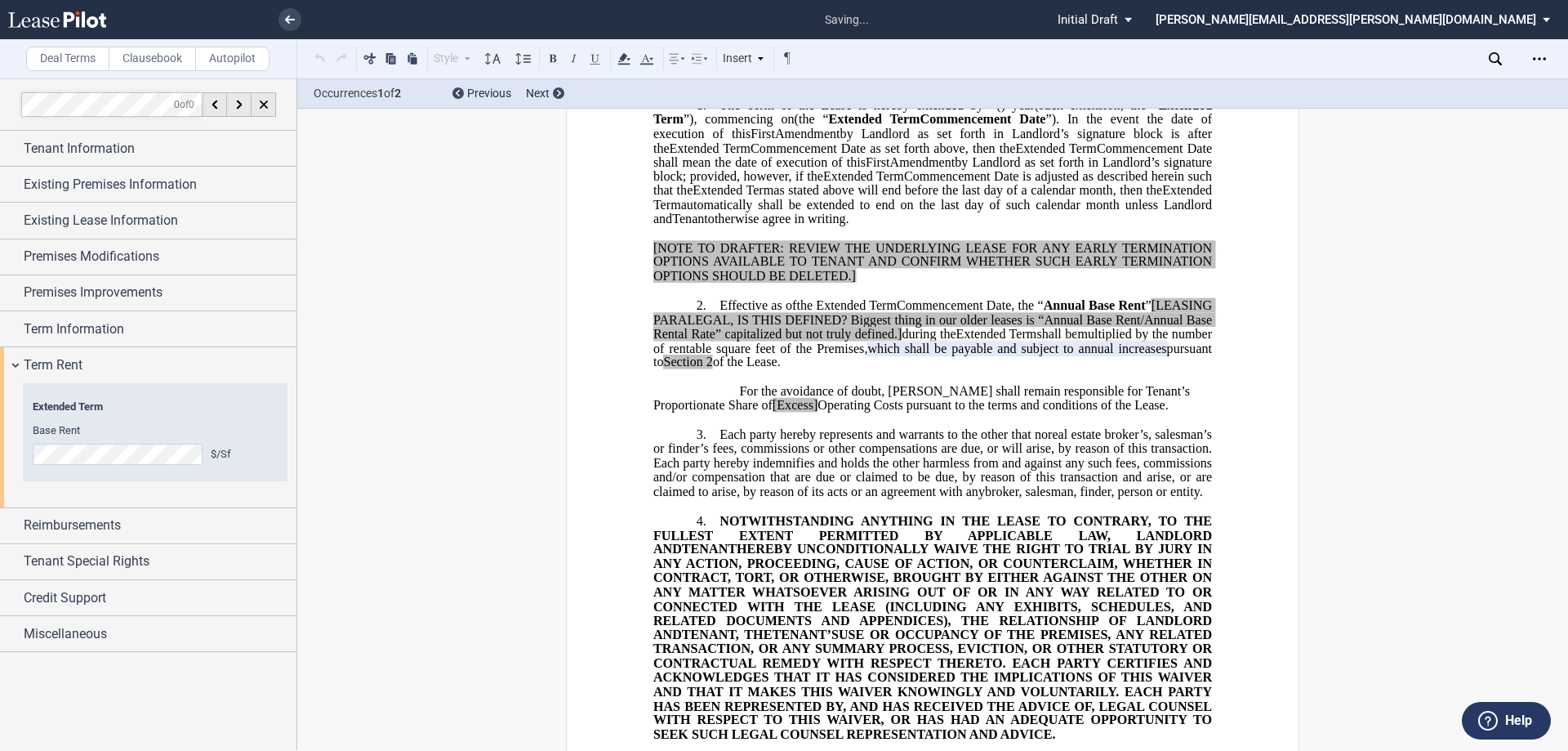 scroll, scrollTop: 391, scrollLeft: 0, axis: vertical 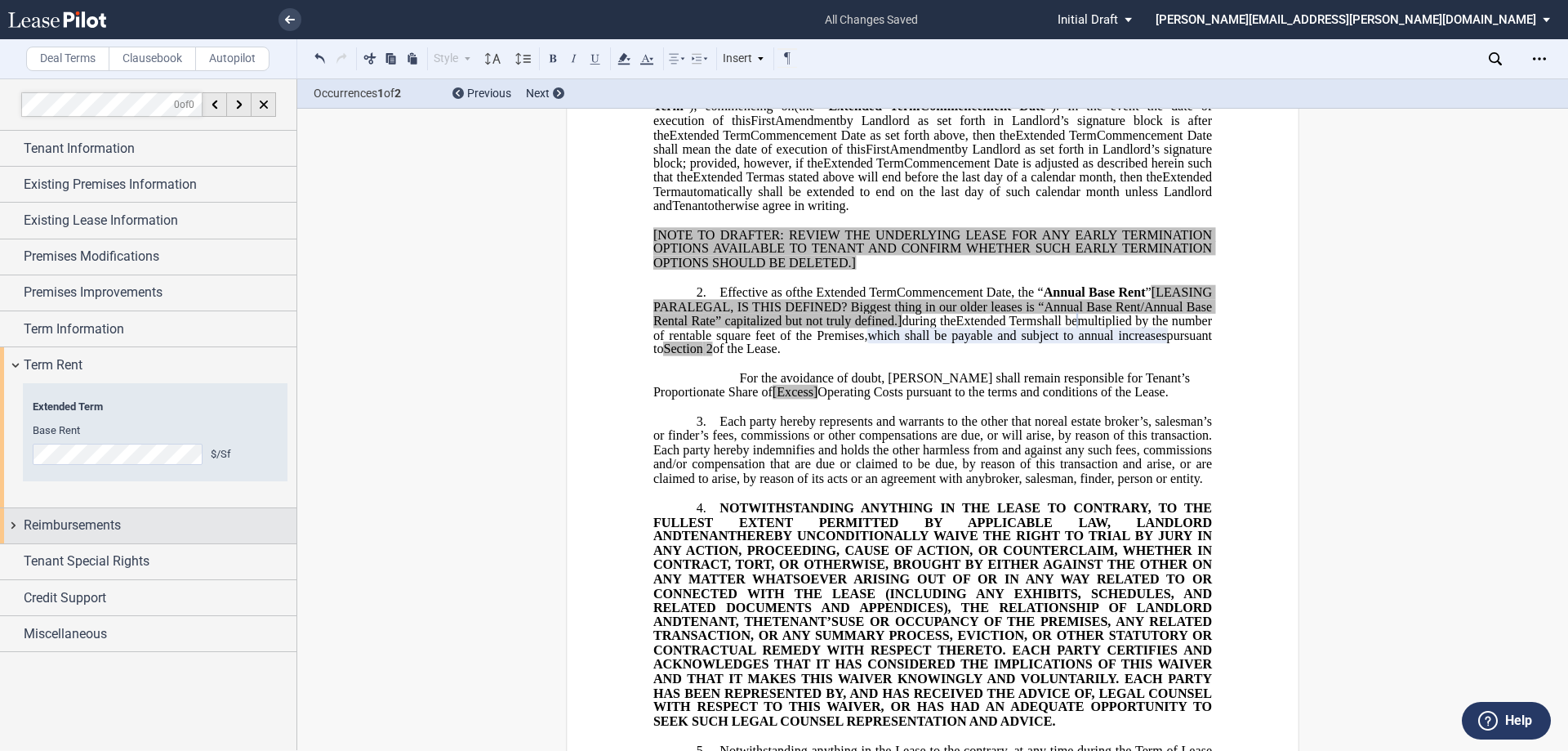click on "Reimbursements" at bounding box center [72, 525] 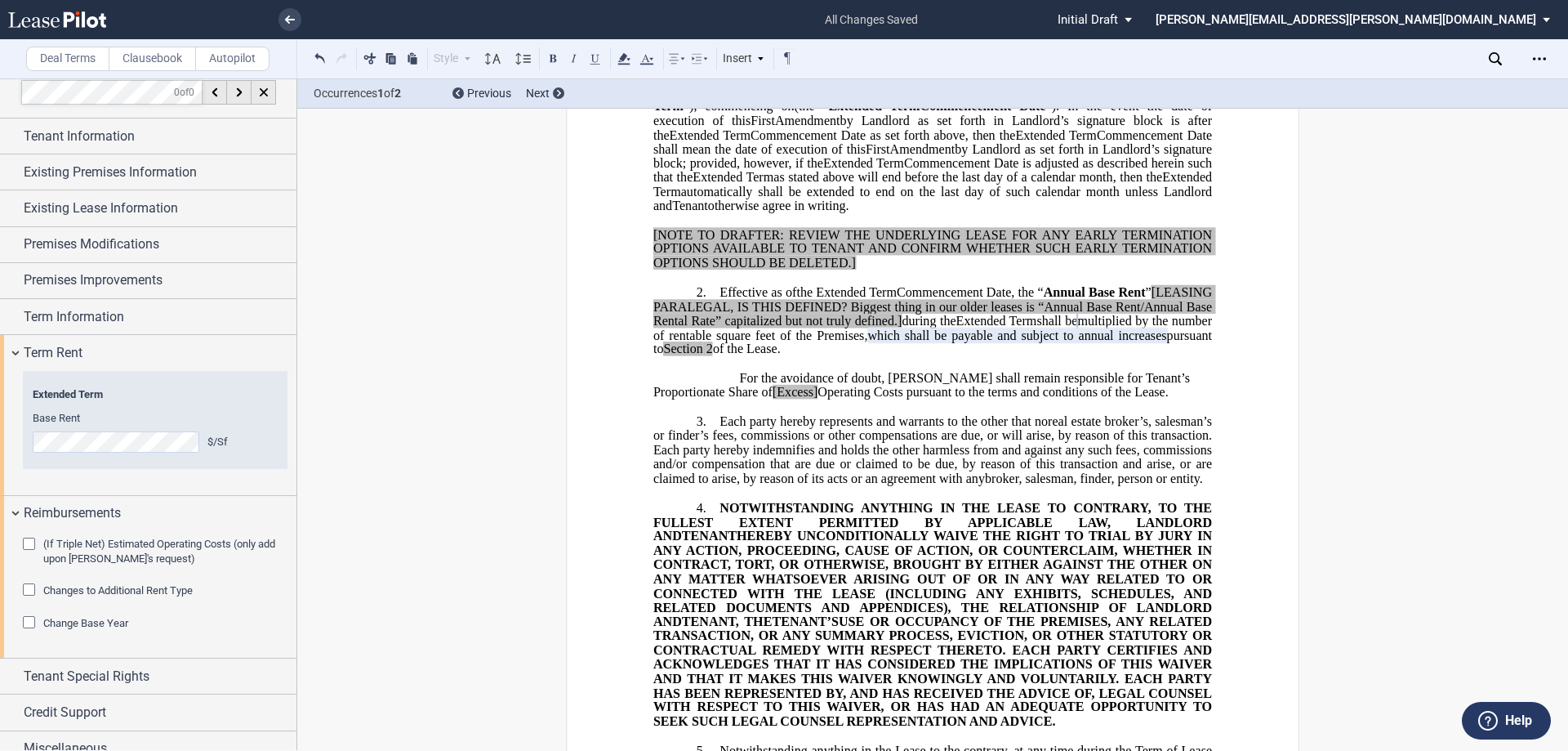 scroll, scrollTop: 29, scrollLeft: 0, axis: vertical 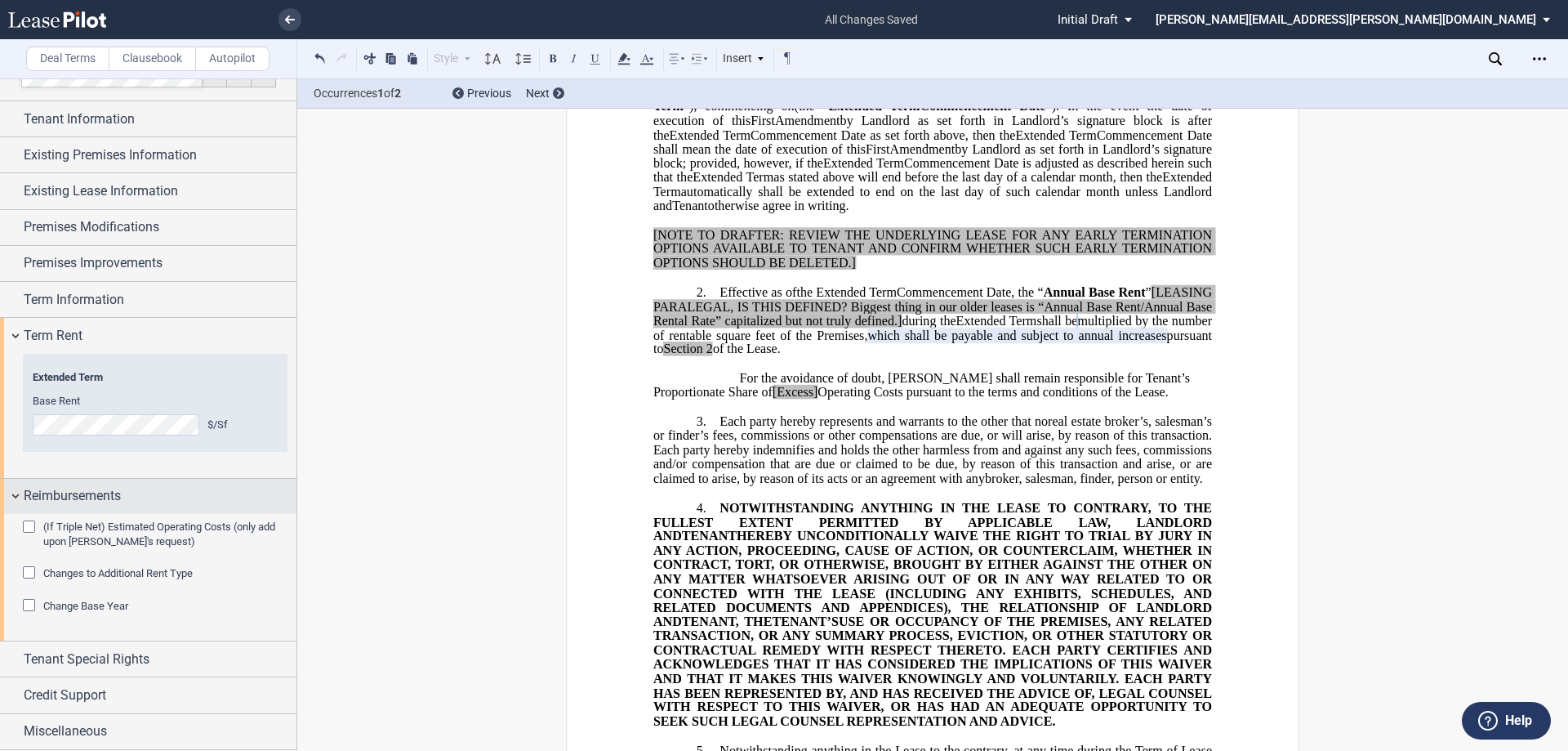 click on "Reimbursements" at bounding box center [72, 496] 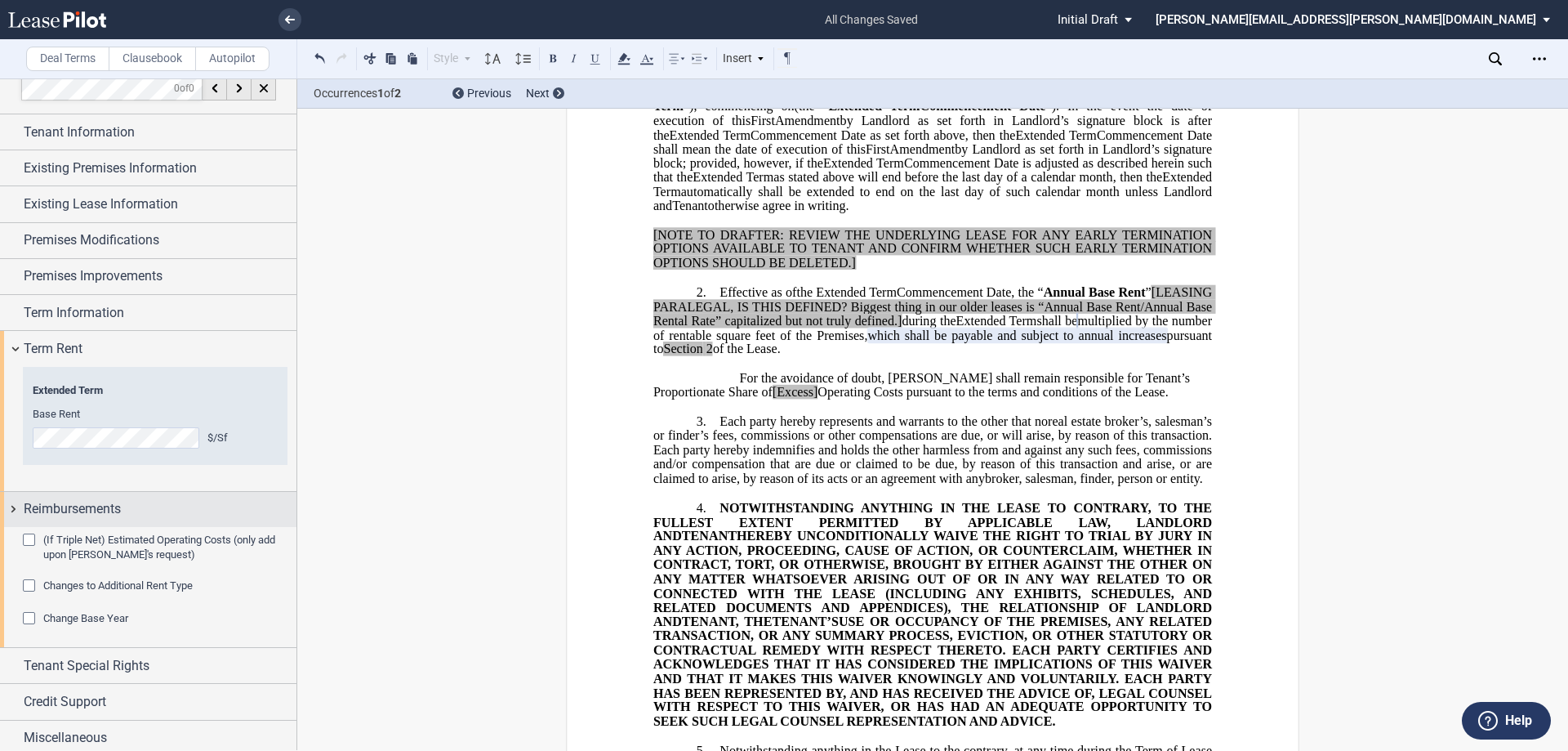 scroll, scrollTop: 0, scrollLeft: 0, axis: both 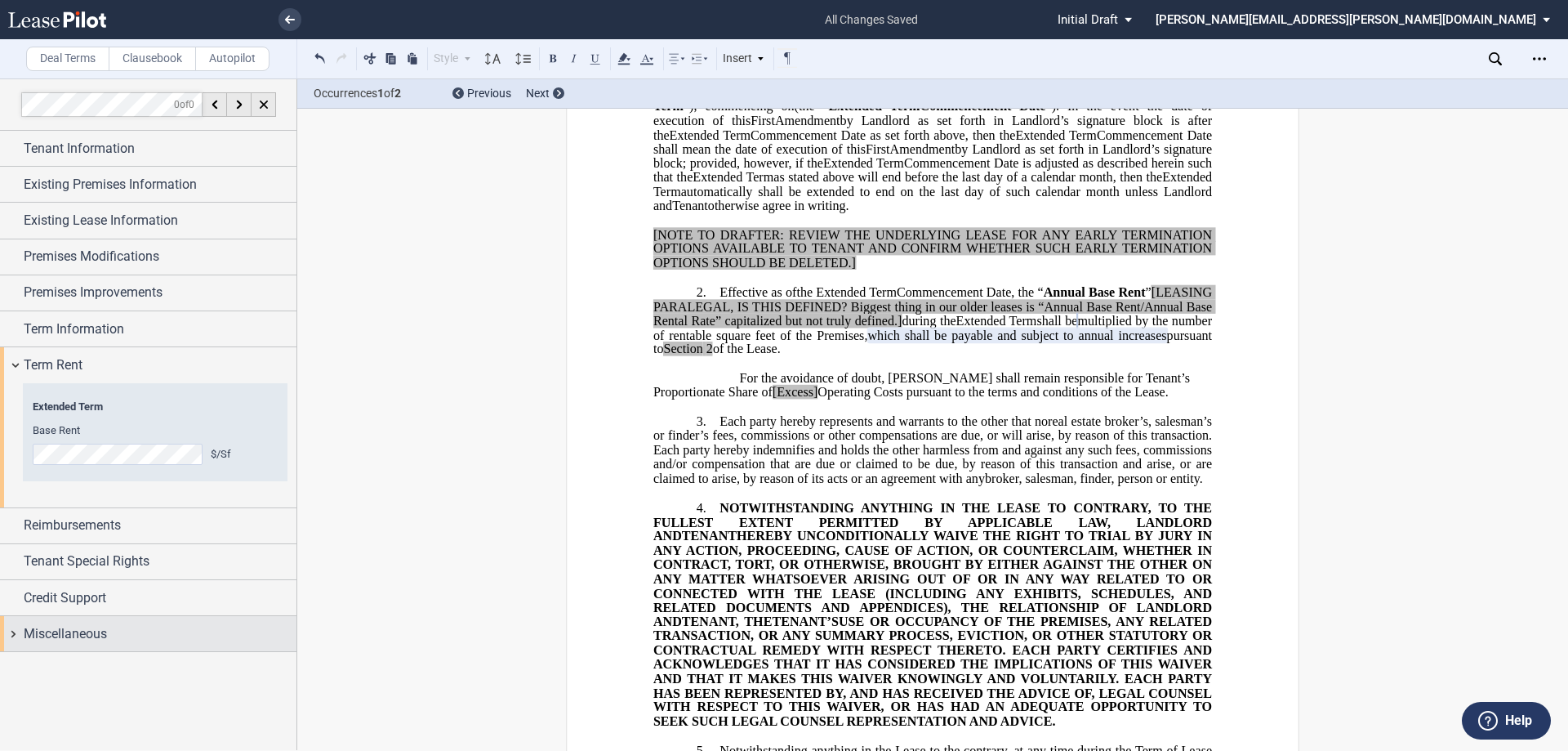 click on "Miscellaneous" at bounding box center (65, 634) 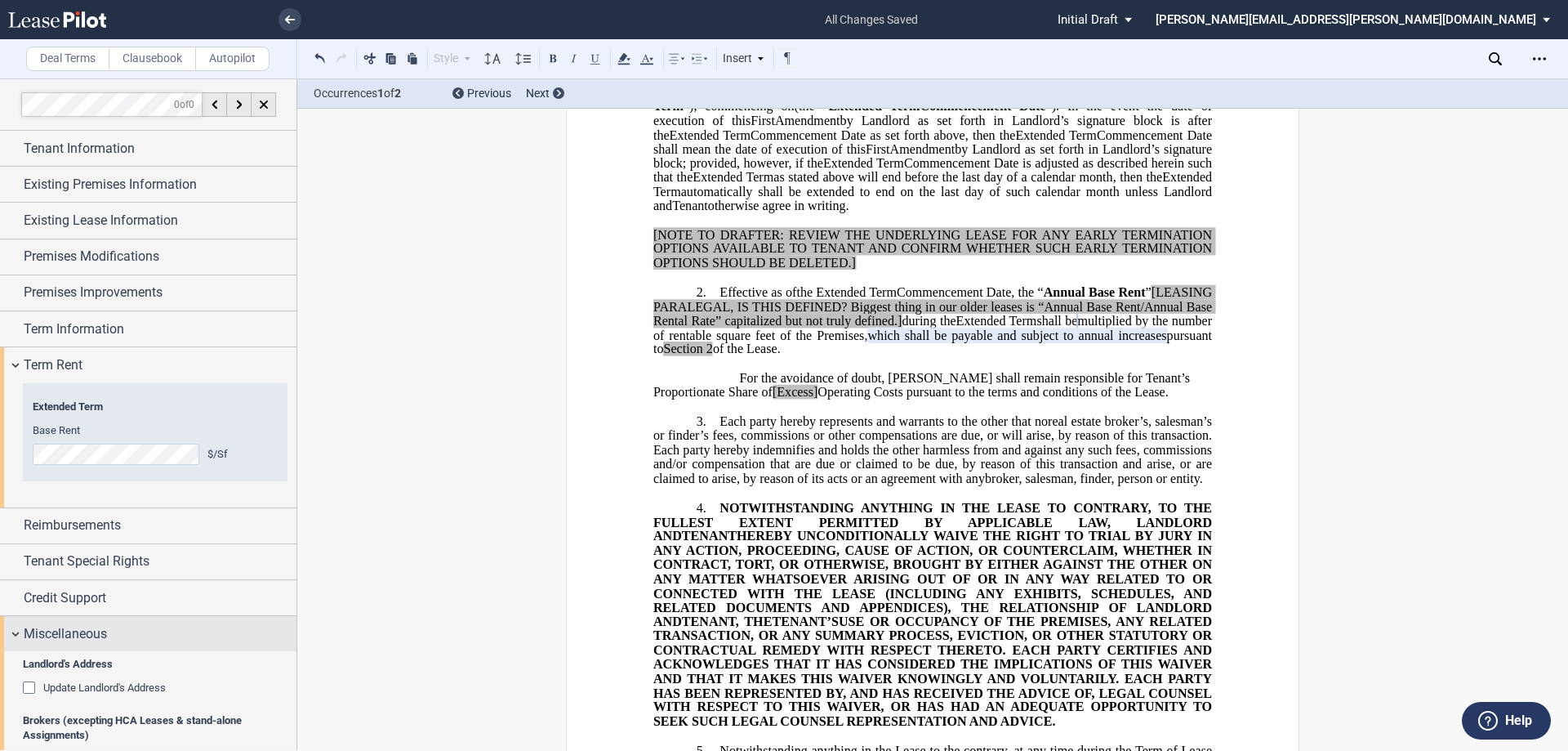 scroll, scrollTop: 408, scrollLeft: 0, axis: vertical 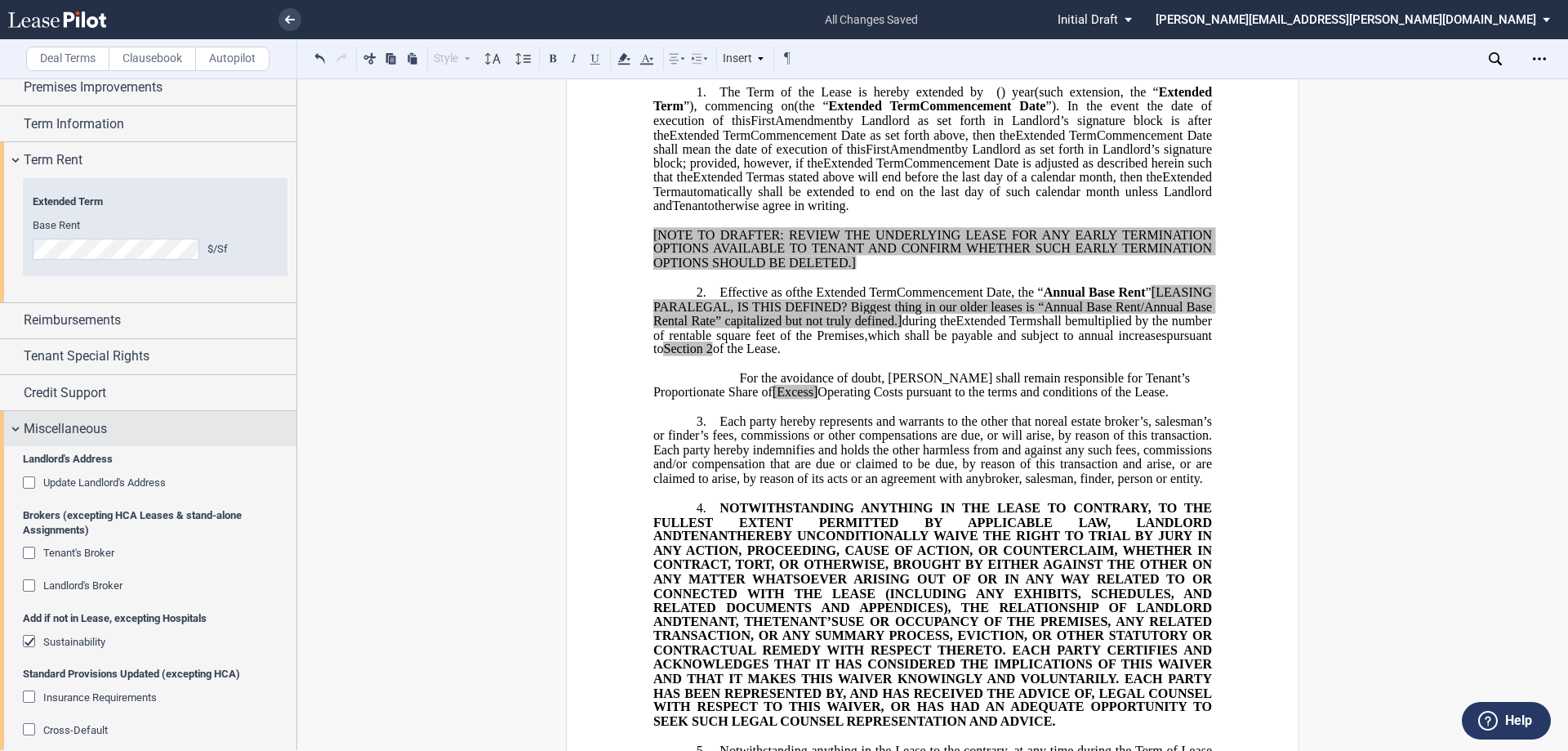 click on "Miscellaneous" at bounding box center [65, 429] 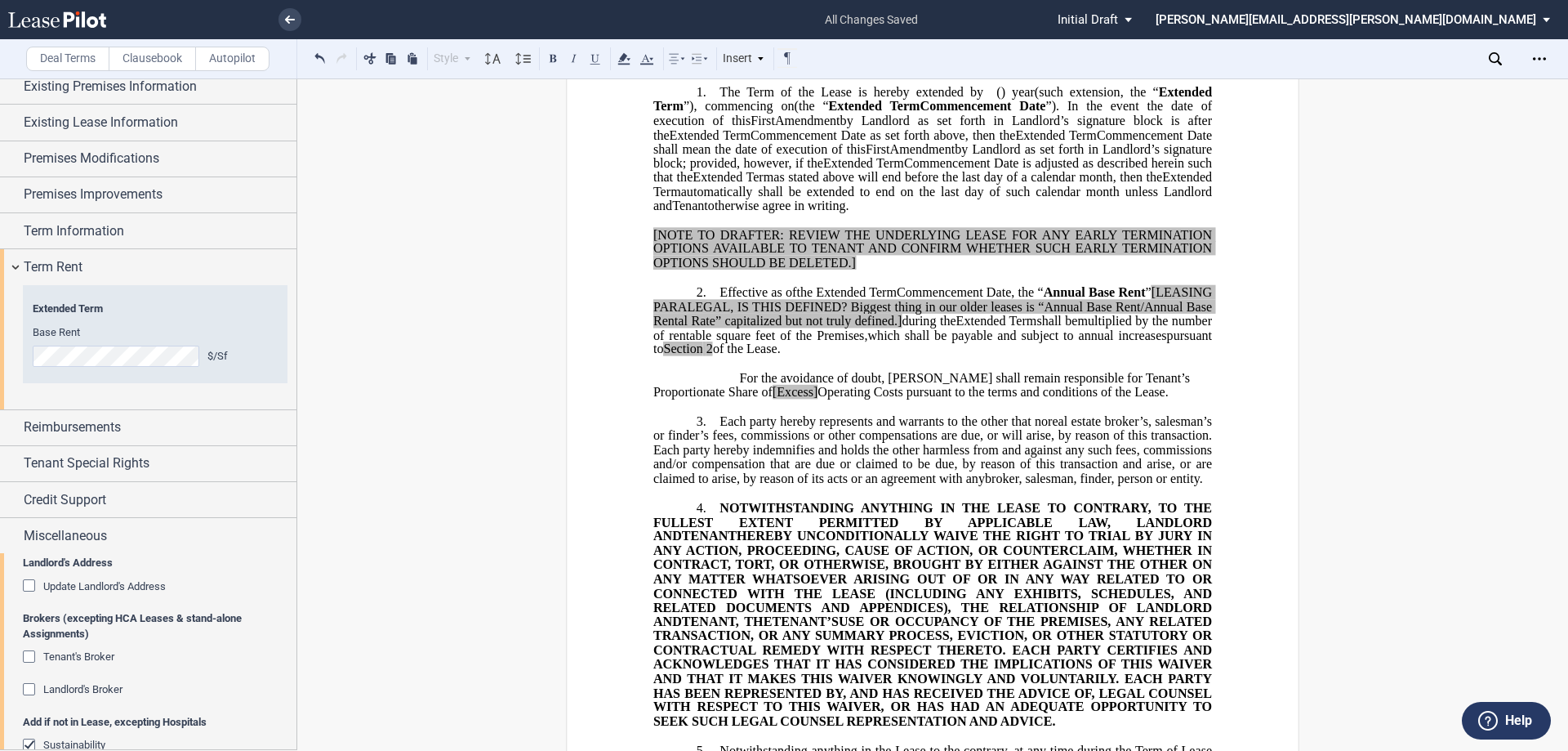 scroll, scrollTop: 0, scrollLeft: 0, axis: both 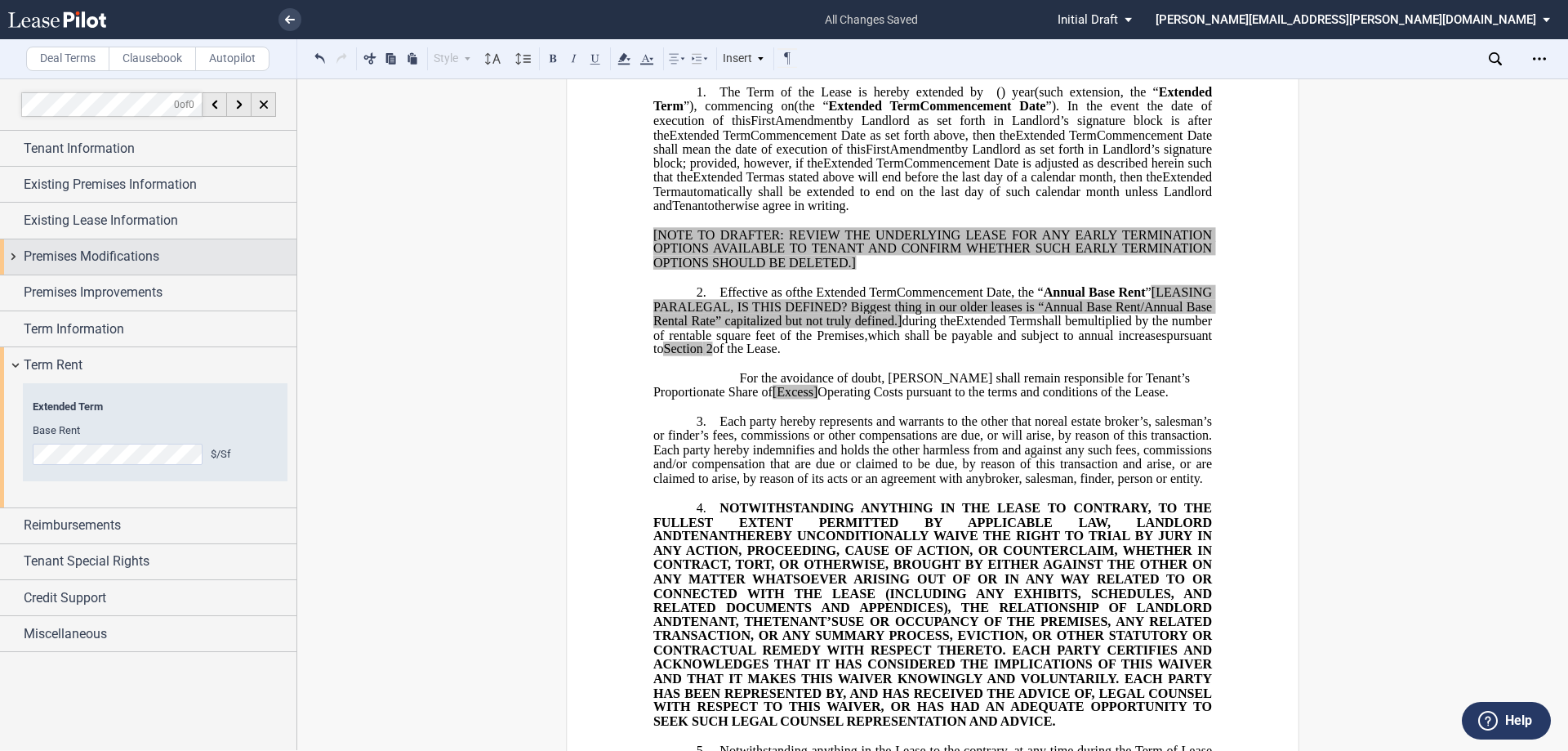 click on "Premises Modifications" at bounding box center (148, 257) 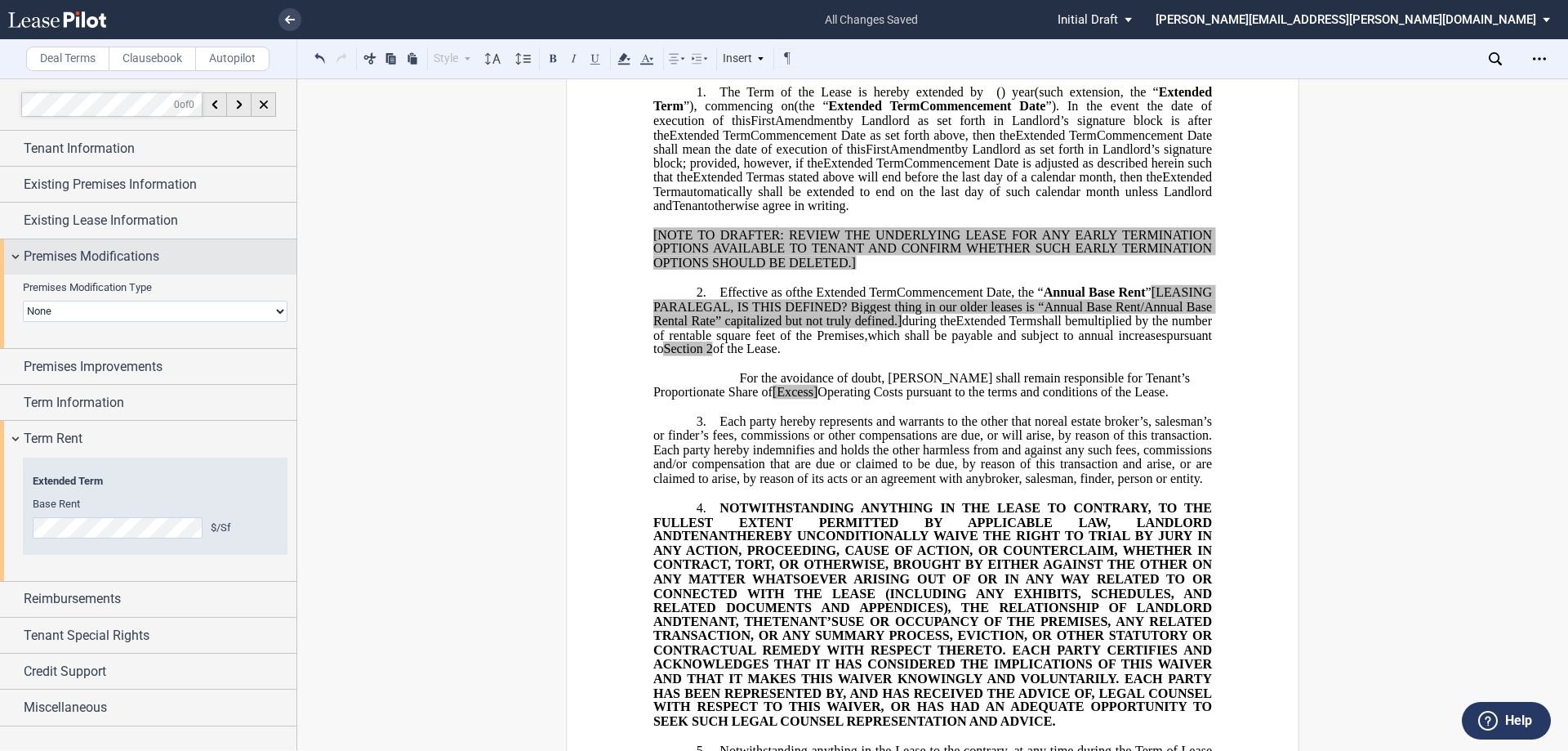 click on "Premises Modifications" at bounding box center (148, 257) 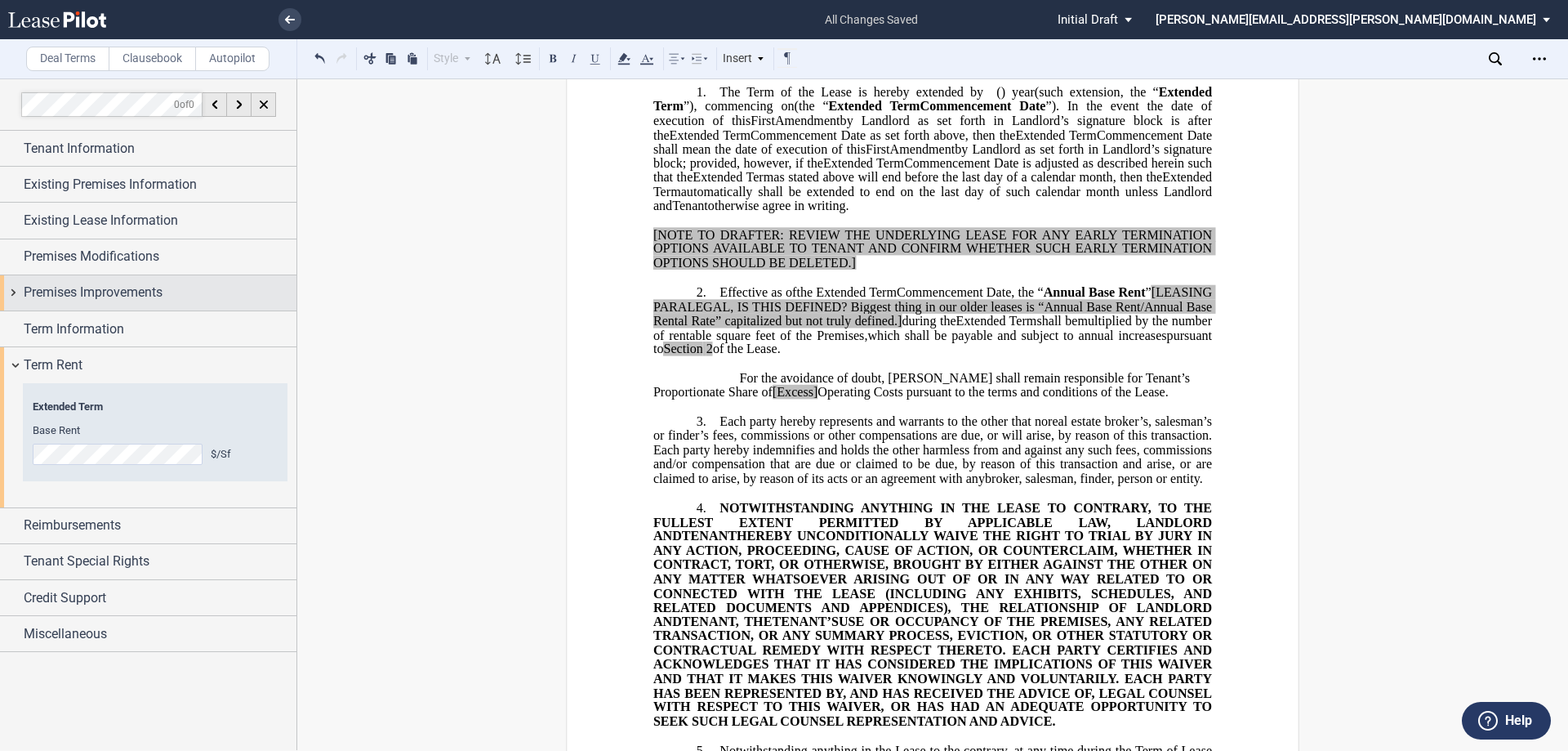 click on "Premises Improvements" at bounding box center (93, 293) 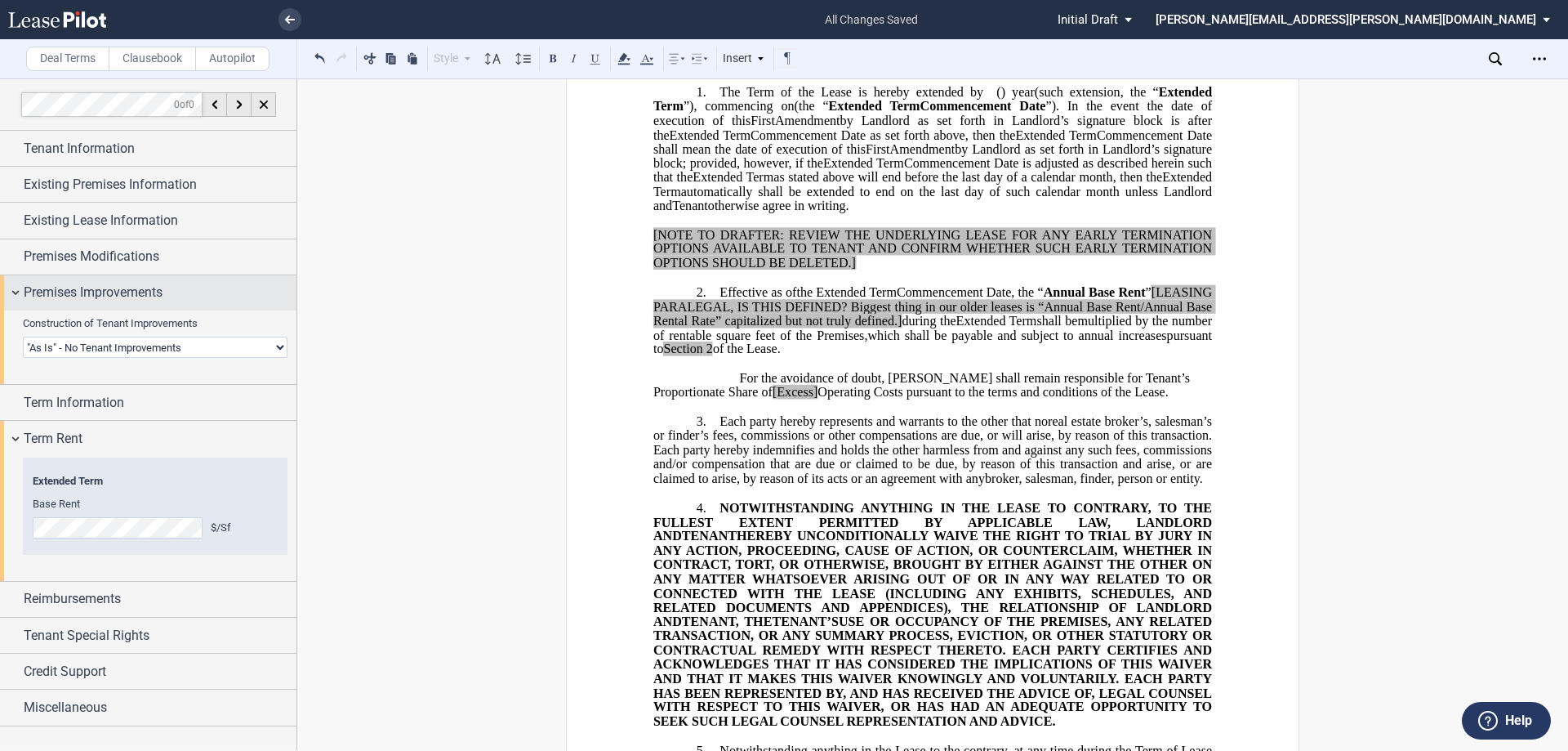 click on "Premises Improvements" at bounding box center [93, 293] 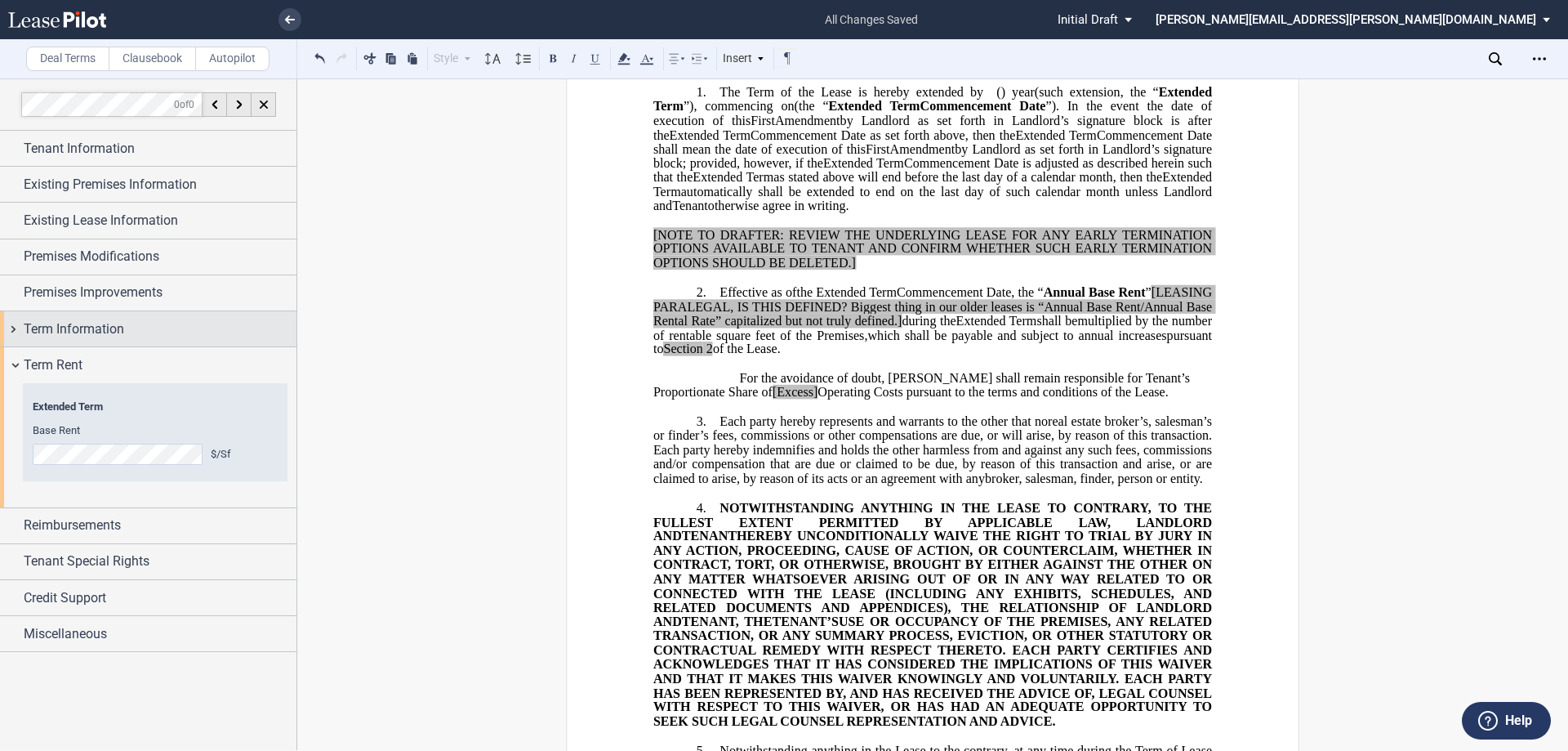 click on "Term Information" at bounding box center [74, 329] 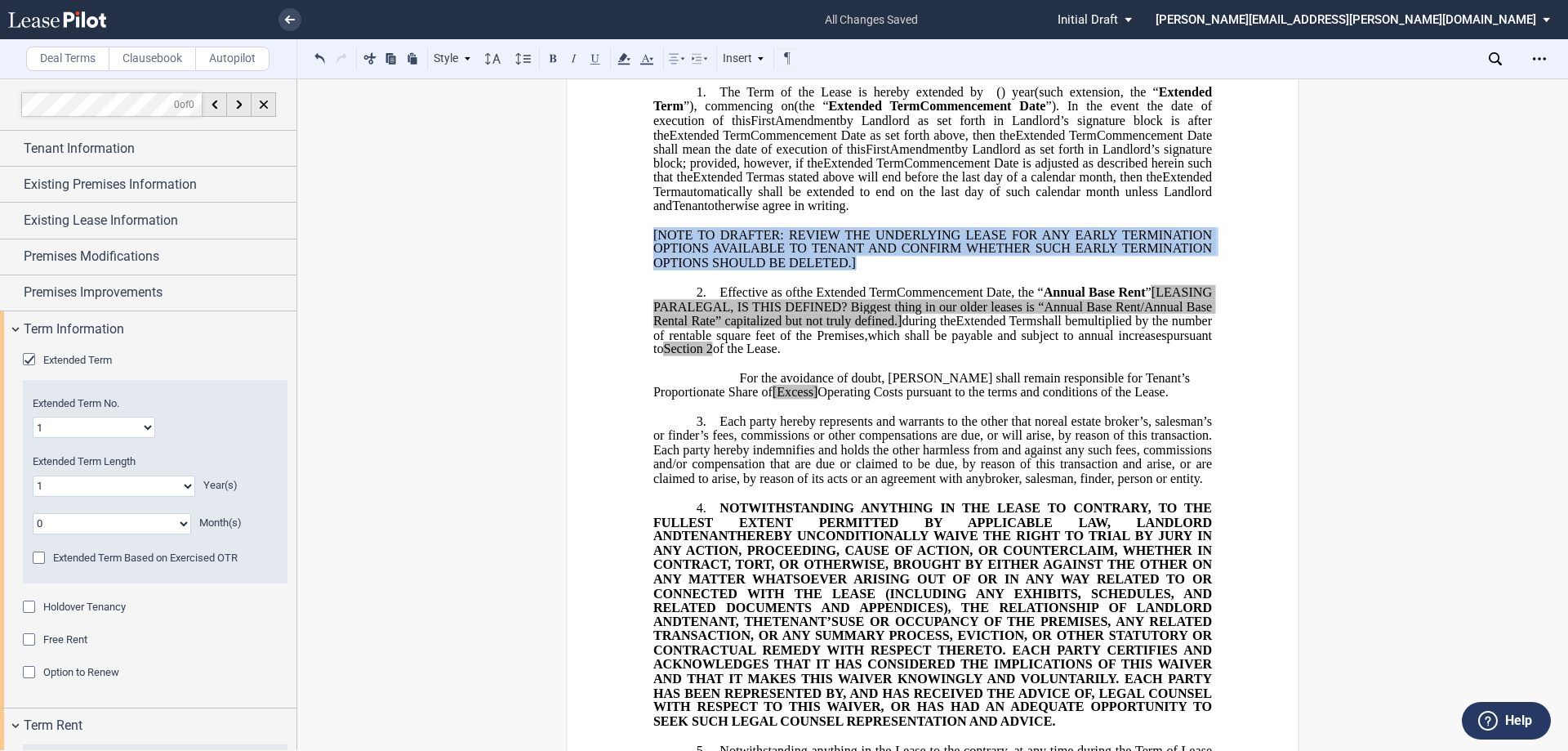 drag, startPoint x: 869, startPoint y: 290, endPoint x: 645, endPoint y: 266, distance: 225.282 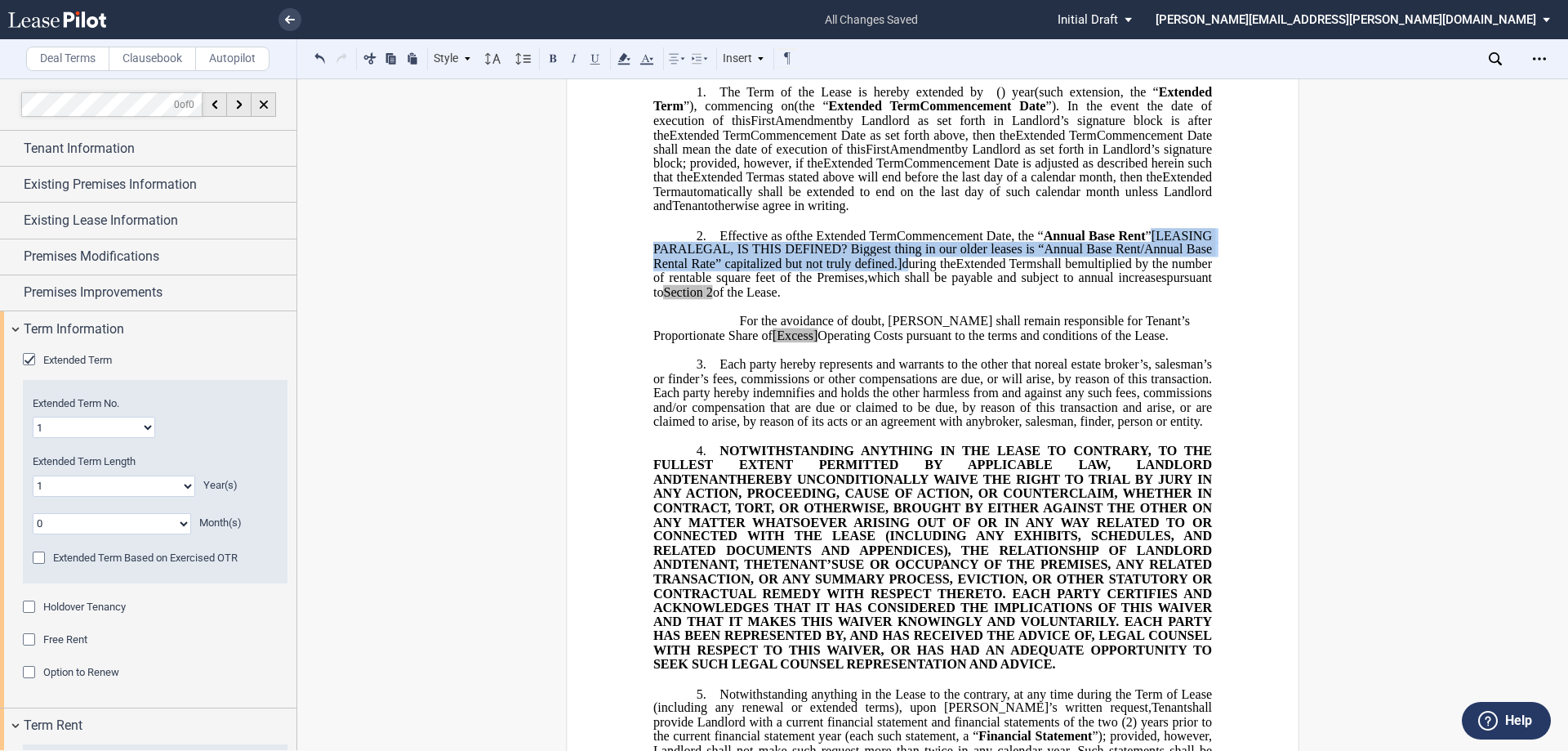 drag, startPoint x: 644, startPoint y: 277, endPoint x: 1018, endPoint y: 284, distance: 374.0655 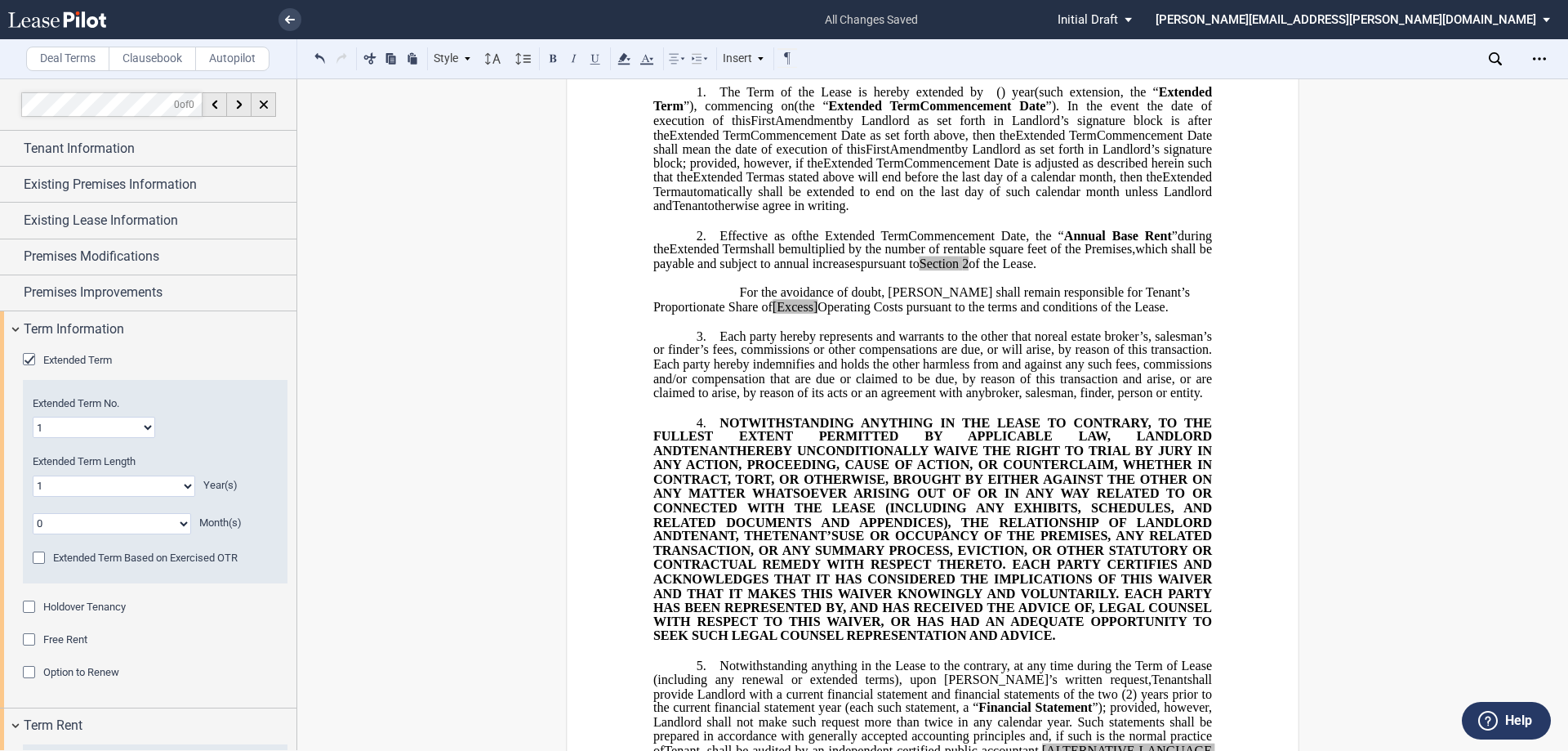 scroll, scrollTop: 43, scrollLeft: 0, axis: vertical 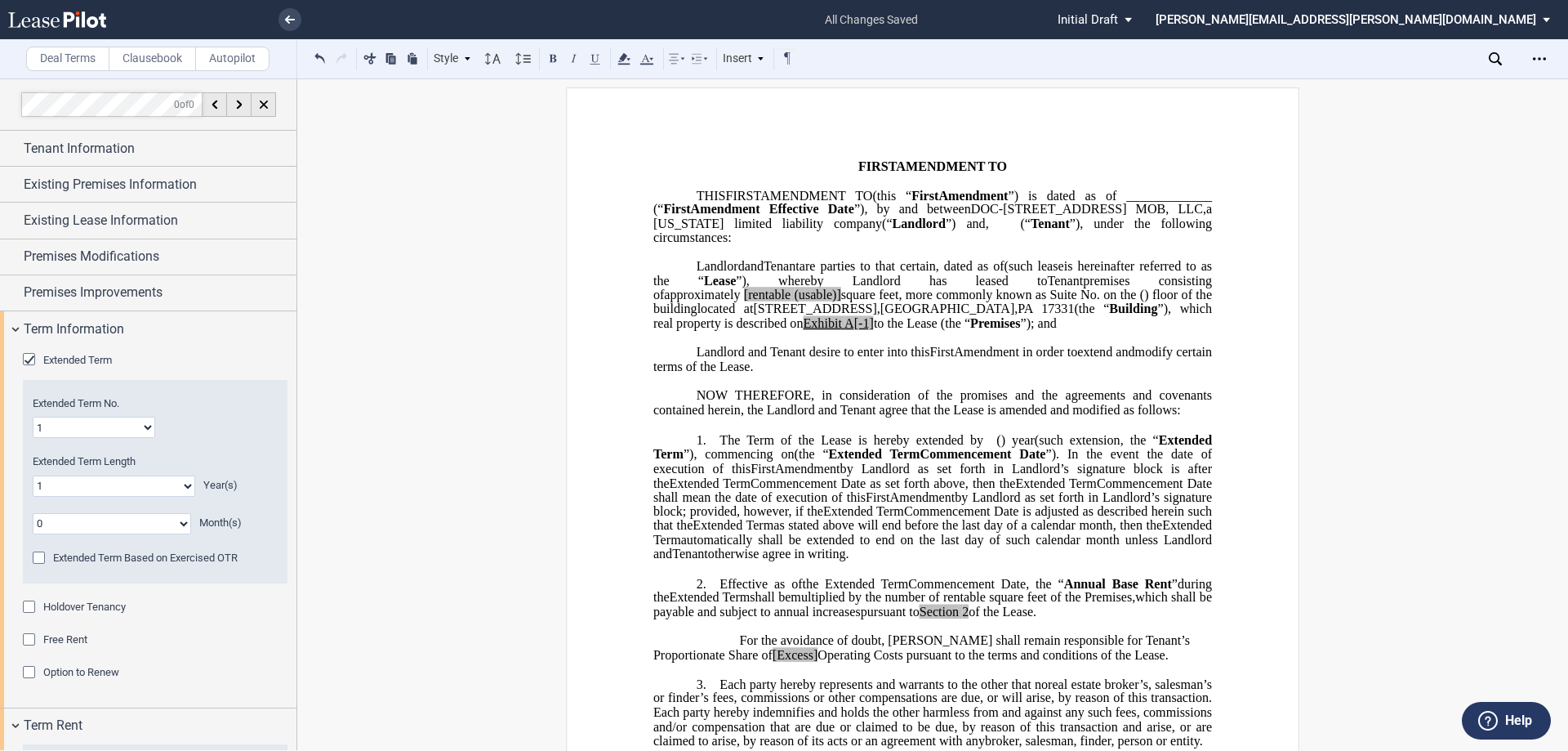click on "[rentable" 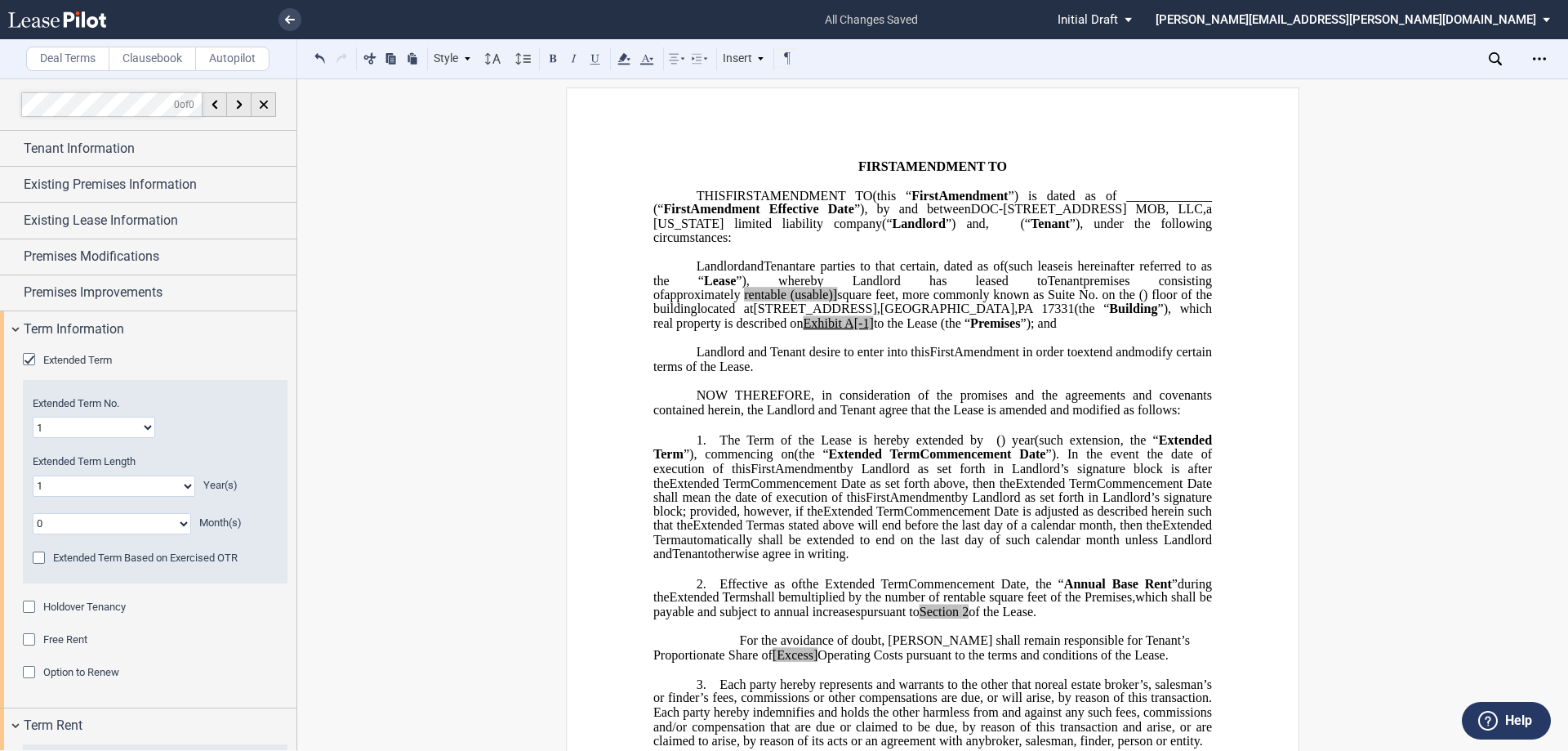 type 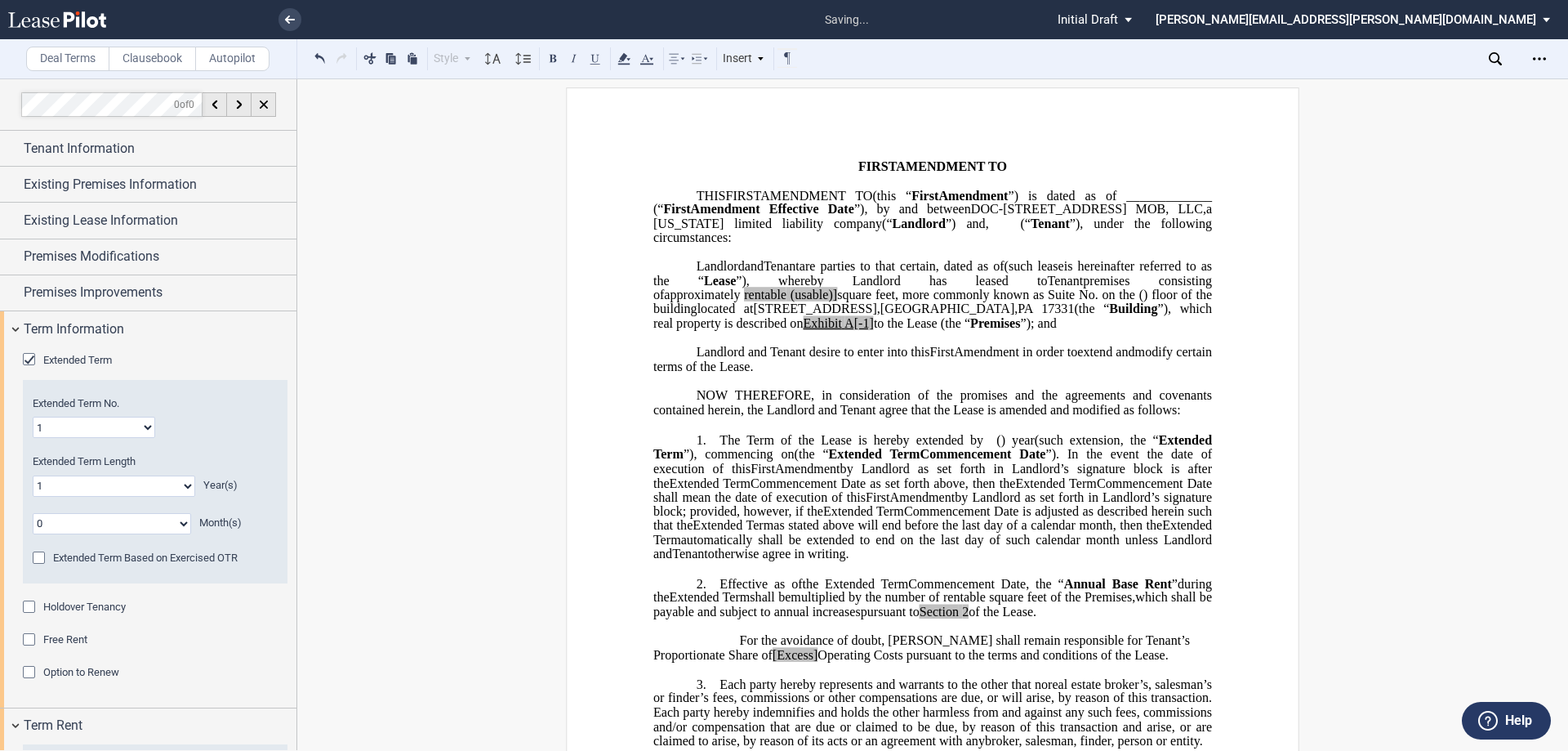 click on "(usable)]" 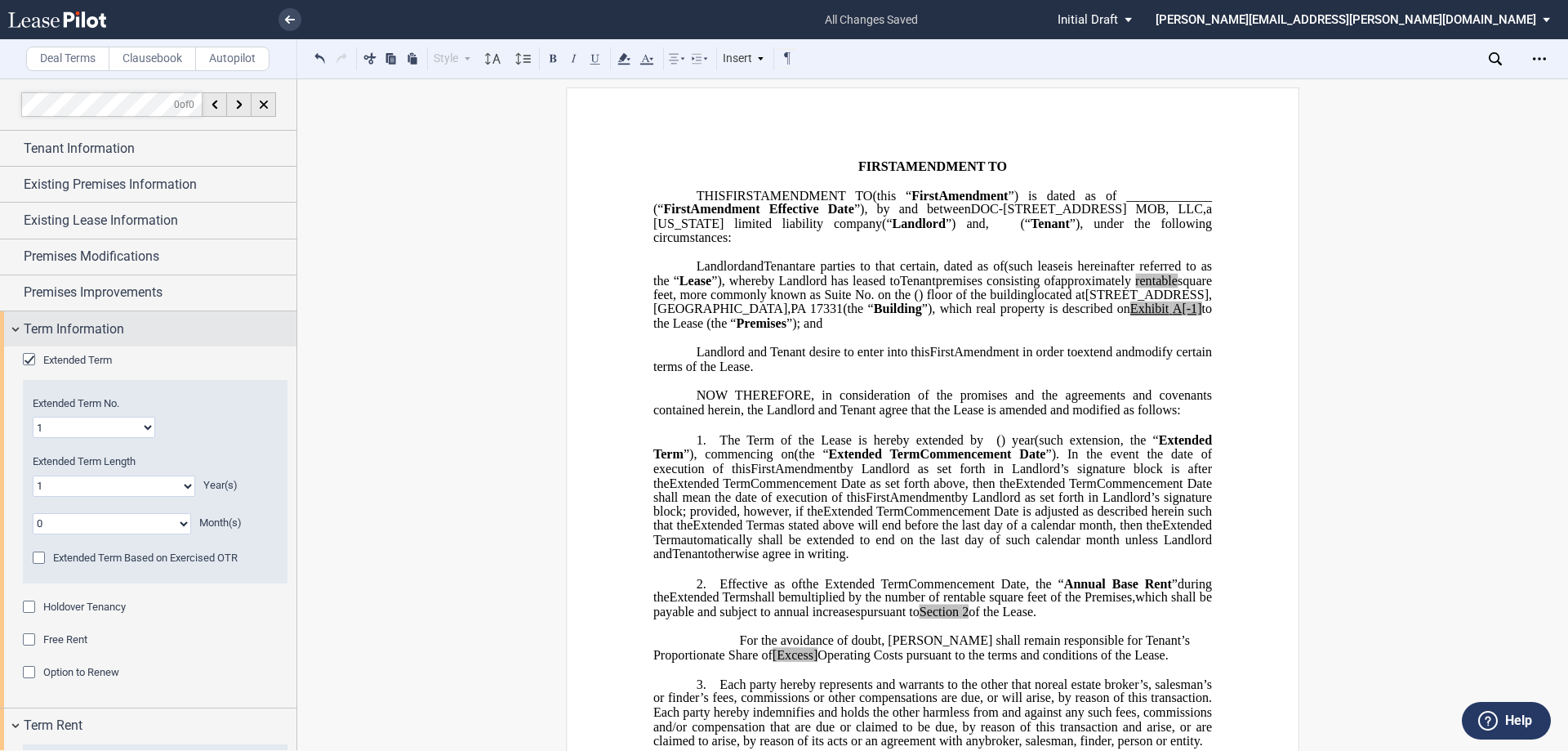 click on "Term Information" at bounding box center (74, 329) 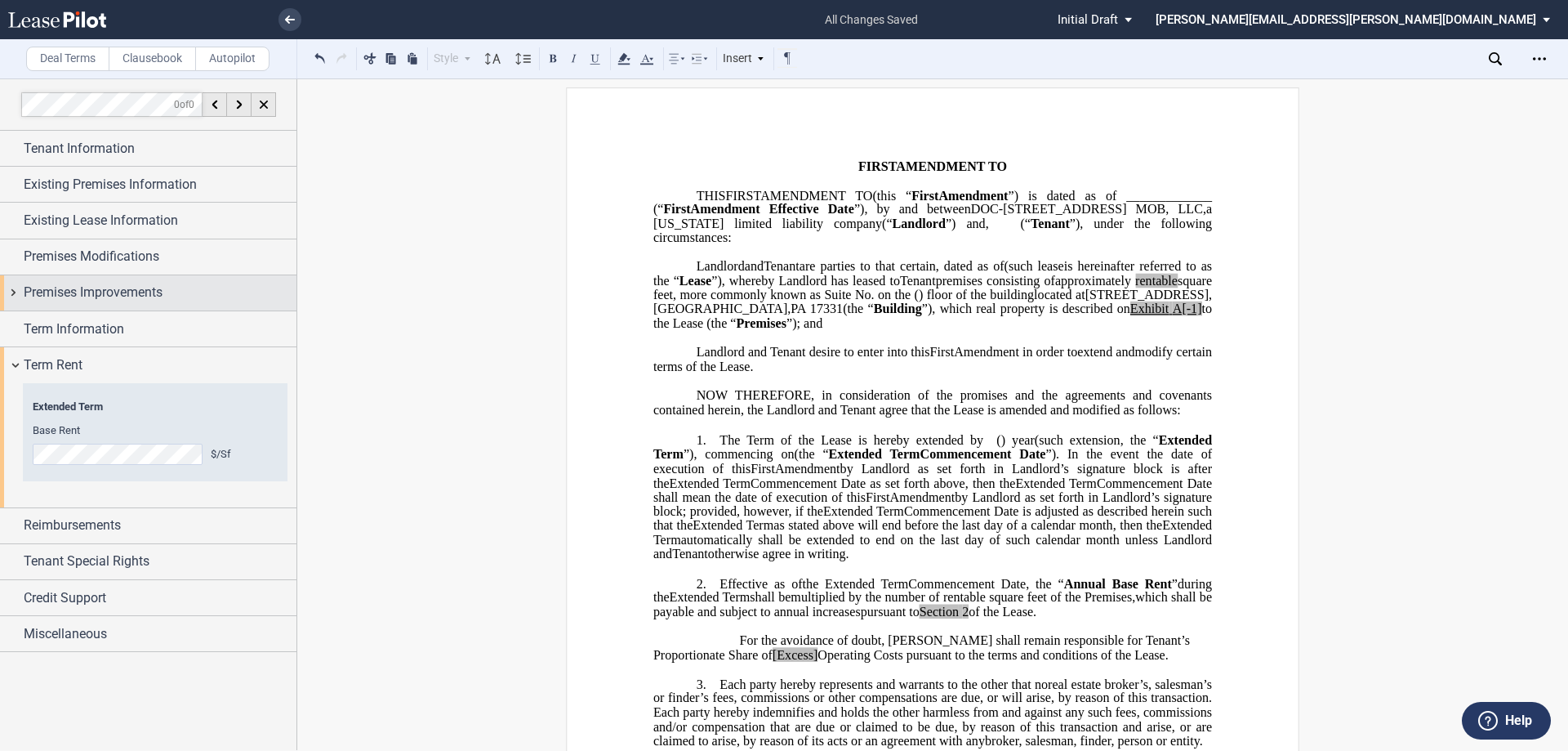 click on "Premises Improvements" at bounding box center [93, 293] 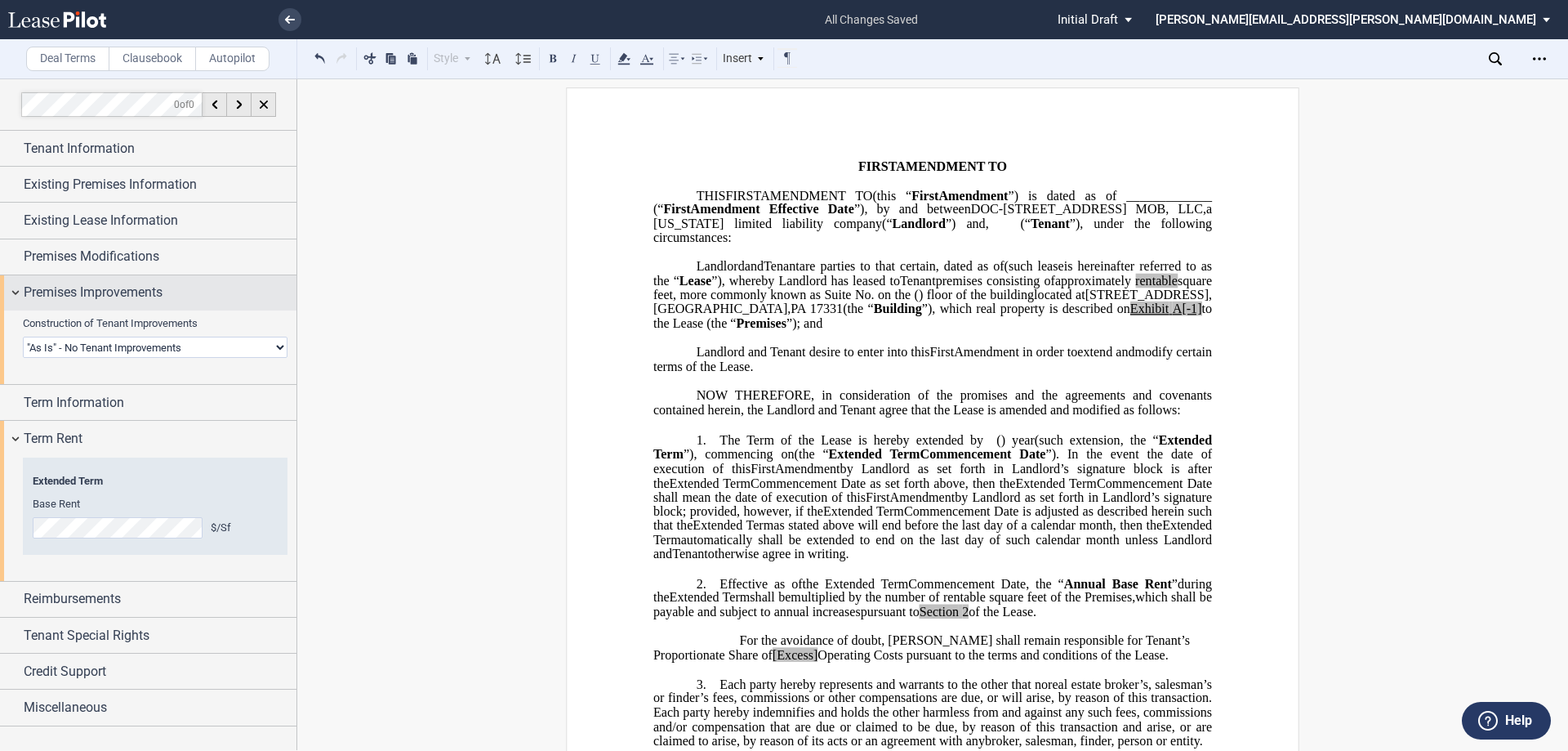 click on "Premises Improvements" at bounding box center (93, 293) 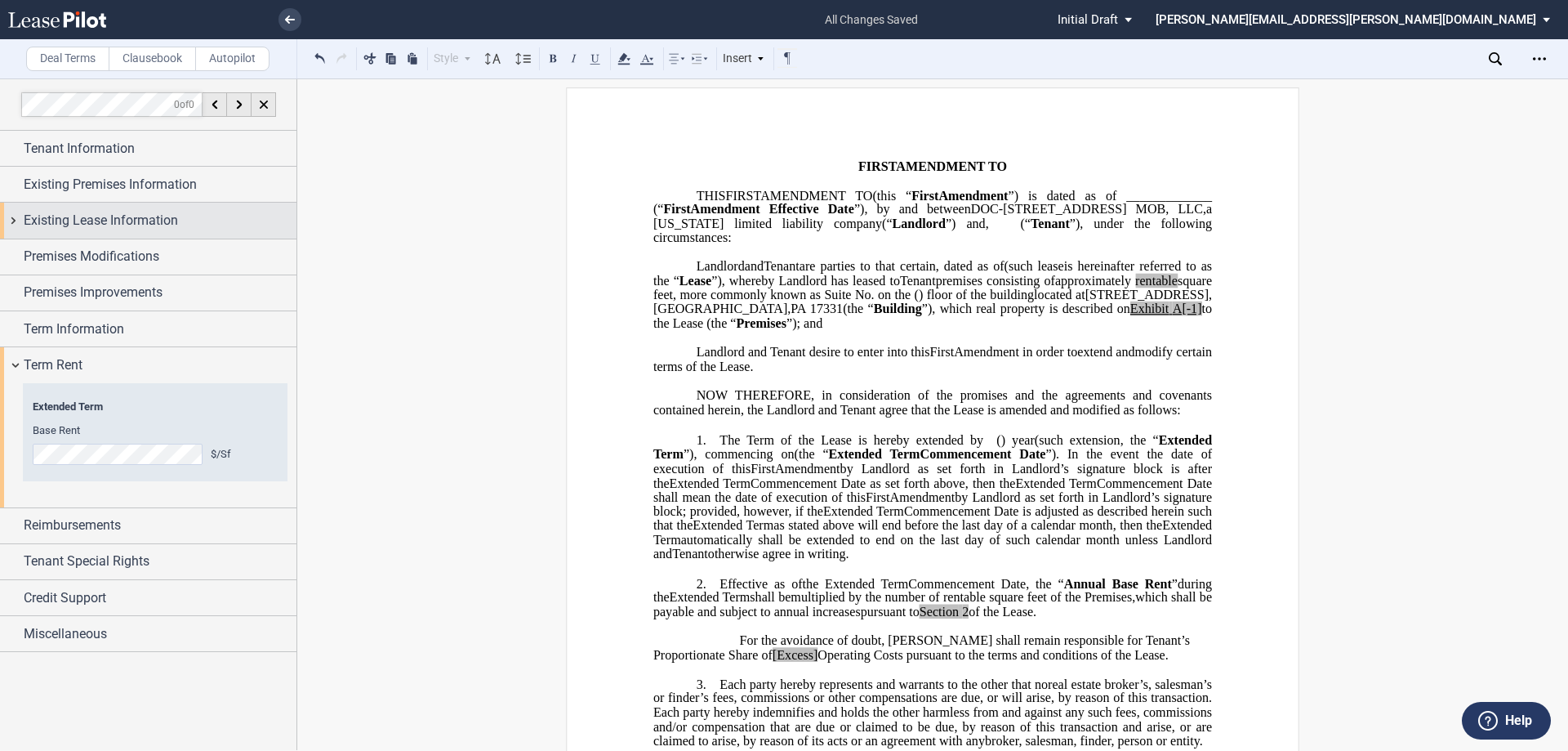 click on "Existing Lease Information" at bounding box center [100, 221] 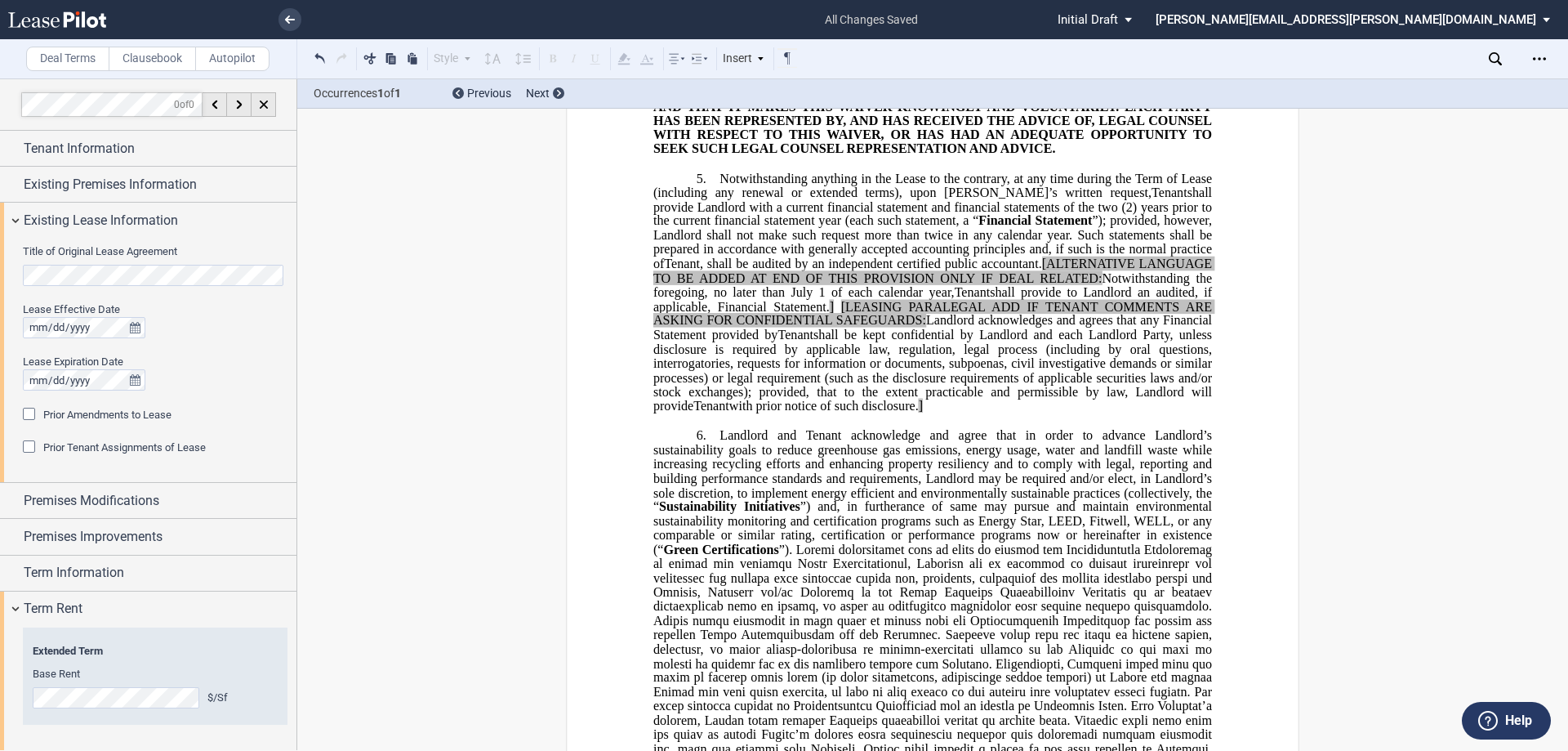 scroll, scrollTop: 883, scrollLeft: 0, axis: vertical 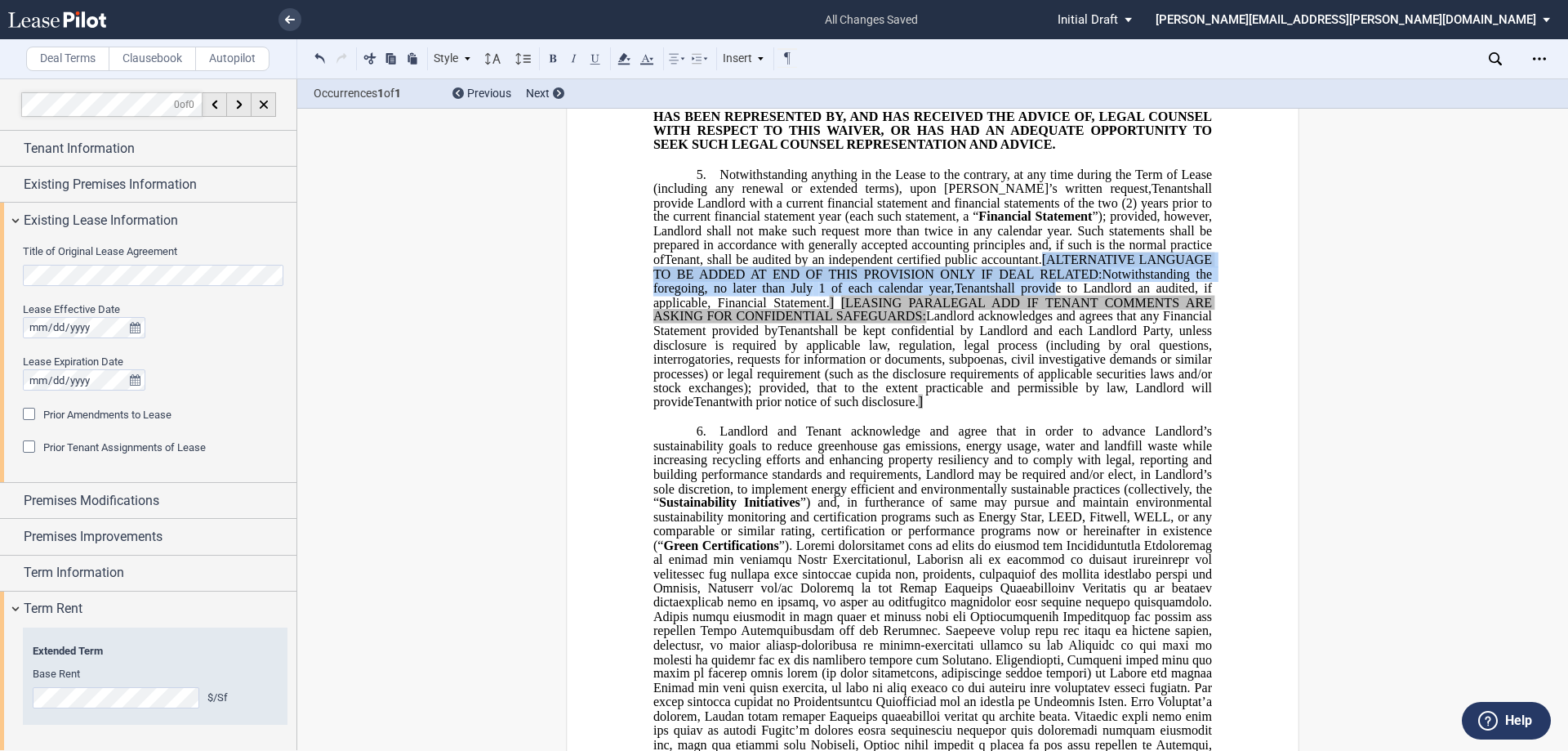 drag, startPoint x: 1036, startPoint y: 302, endPoint x: 1049, endPoint y: 333, distance: 33.615473 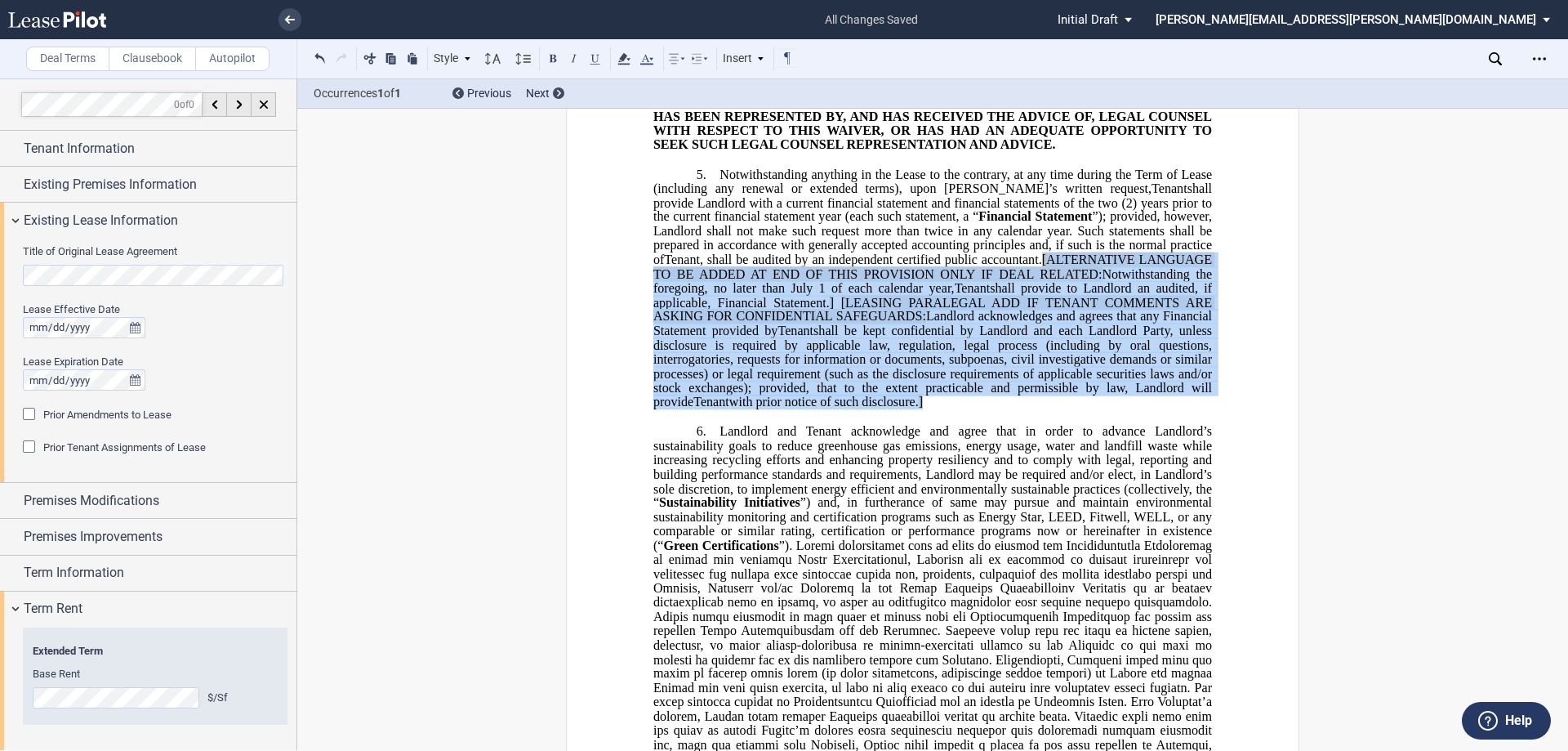drag, startPoint x: 899, startPoint y: 445, endPoint x: 1041, endPoint y: 300, distance: 202.95073 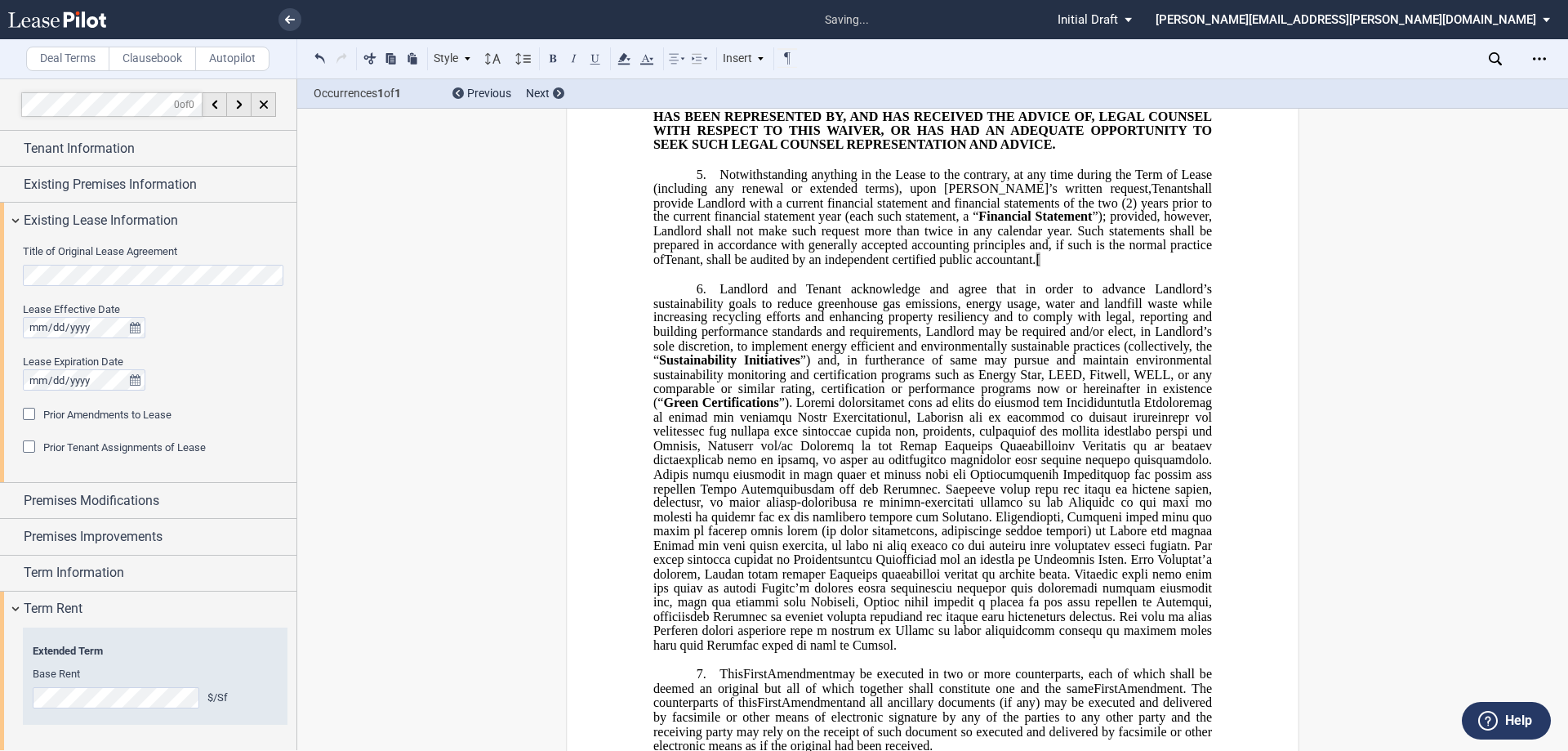type 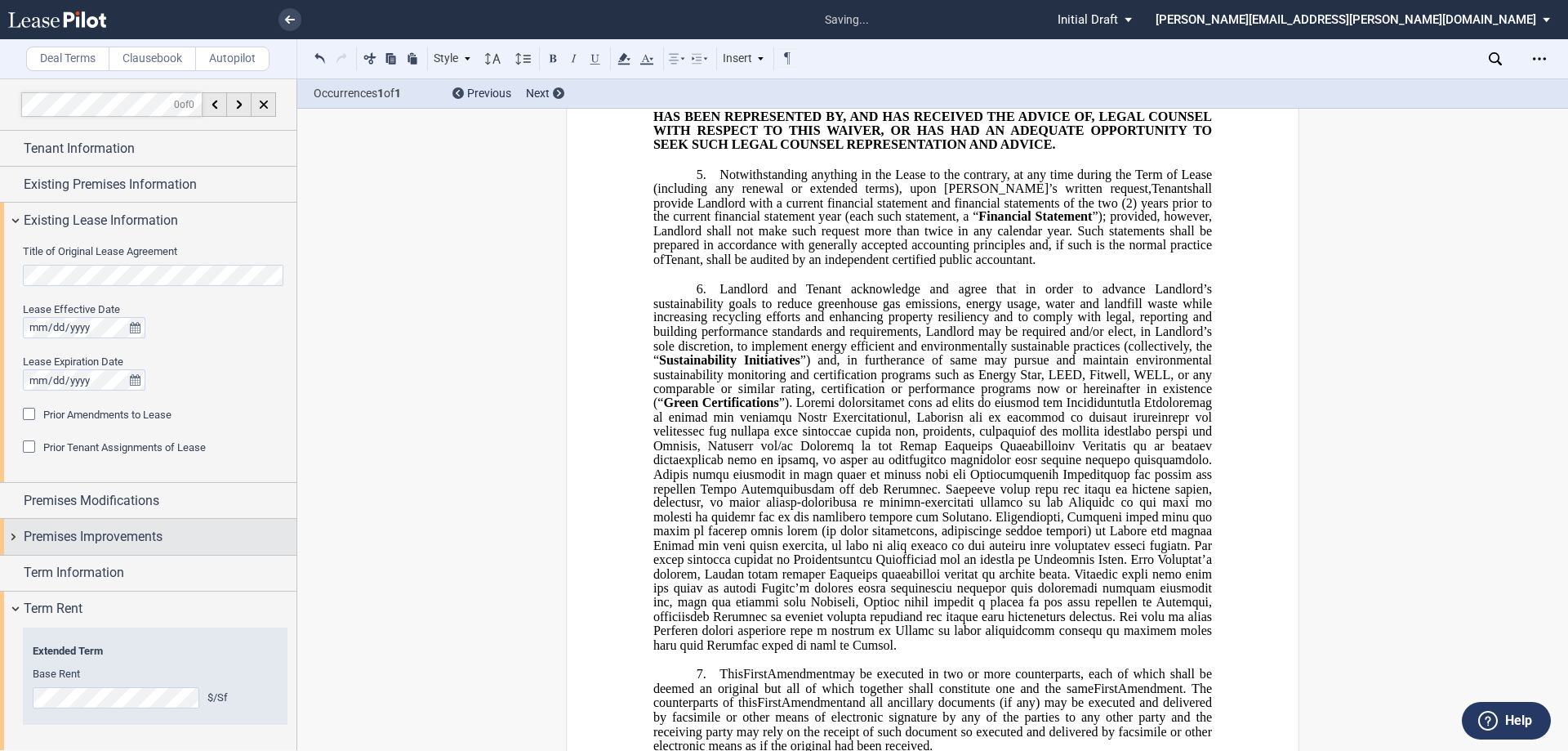 scroll, scrollTop: 146, scrollLeft: 0, axis: vertical 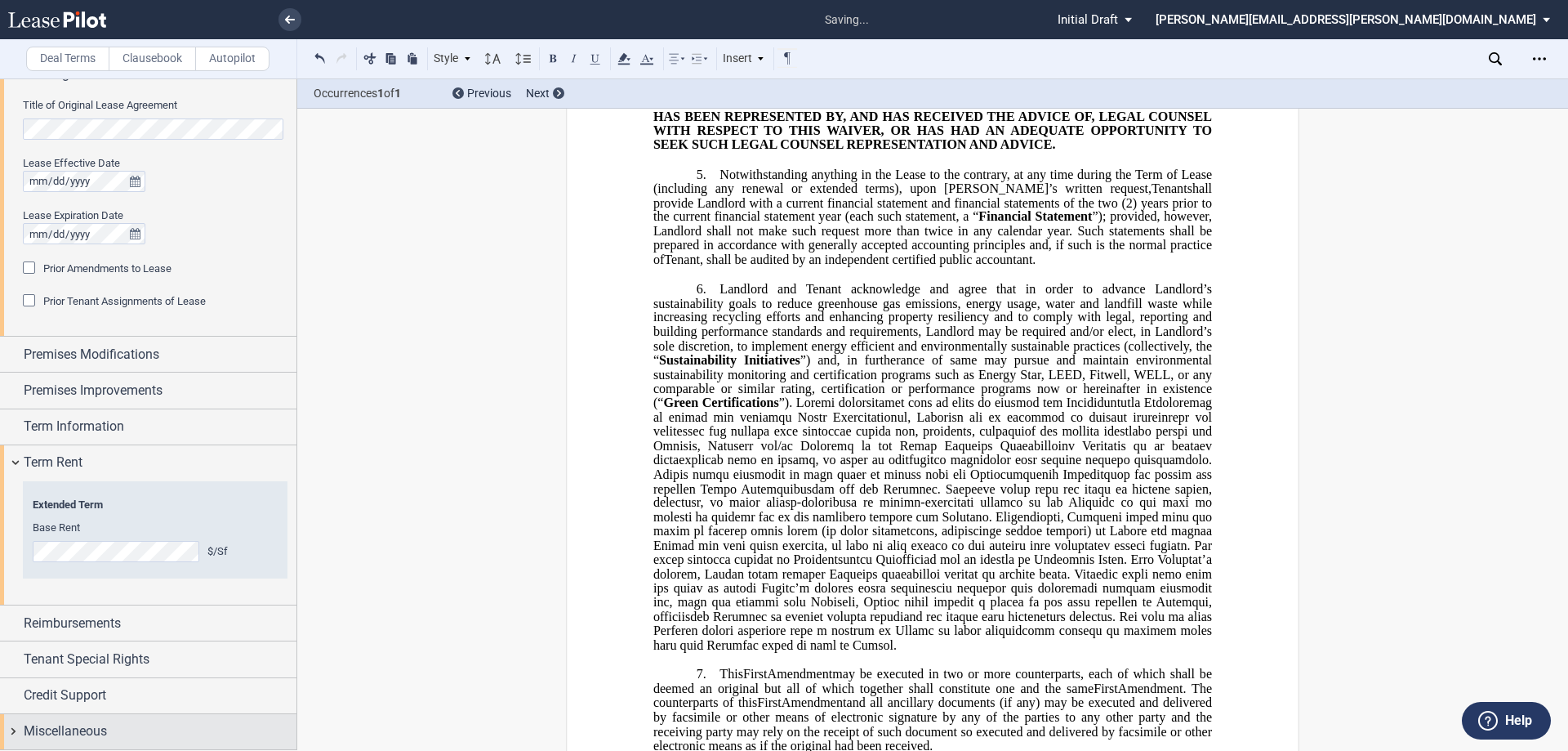 click on "Miscellaneous" at bounding box center [65, 731] 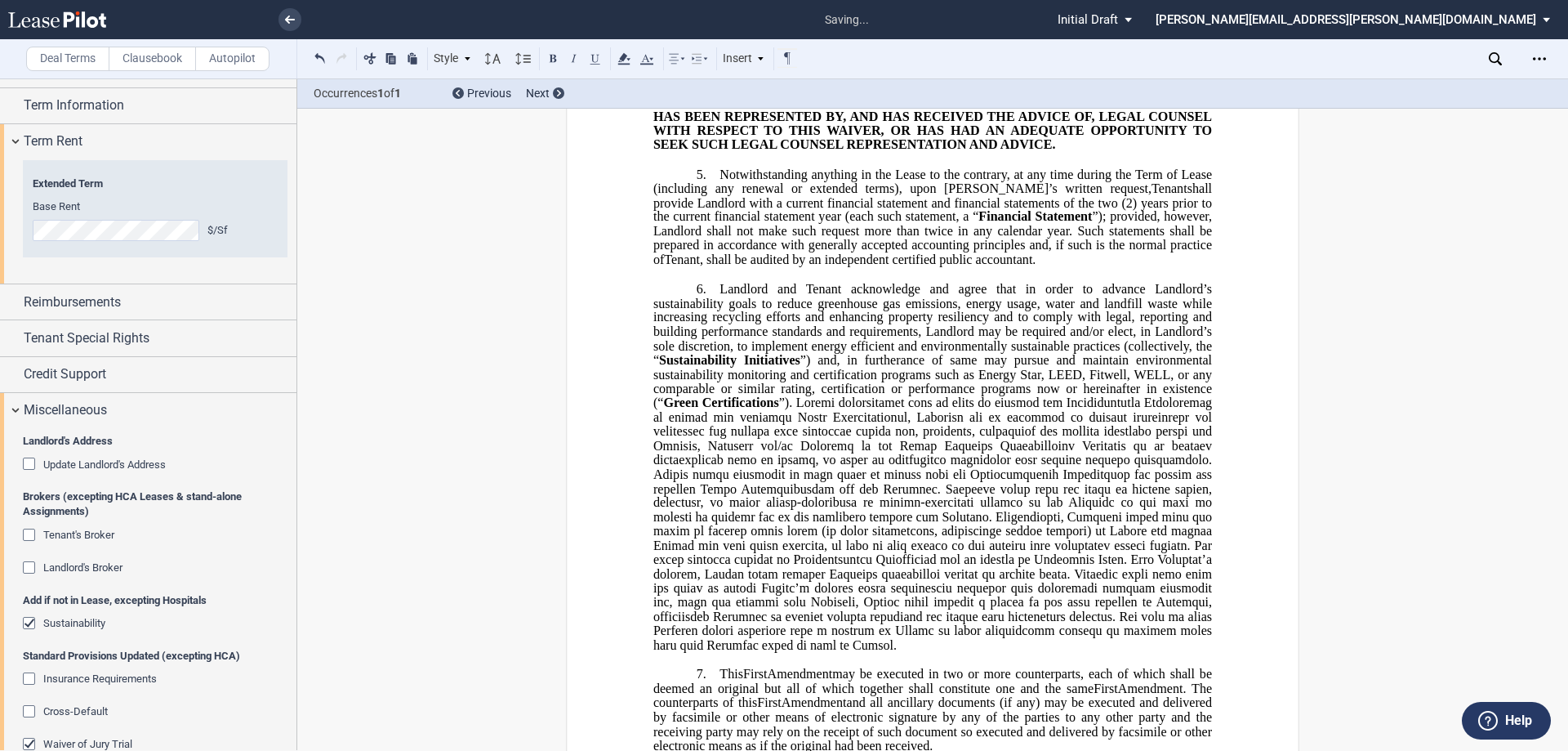 scroll, scrollTop: 652, scrollLeft: 0, axis: vertical 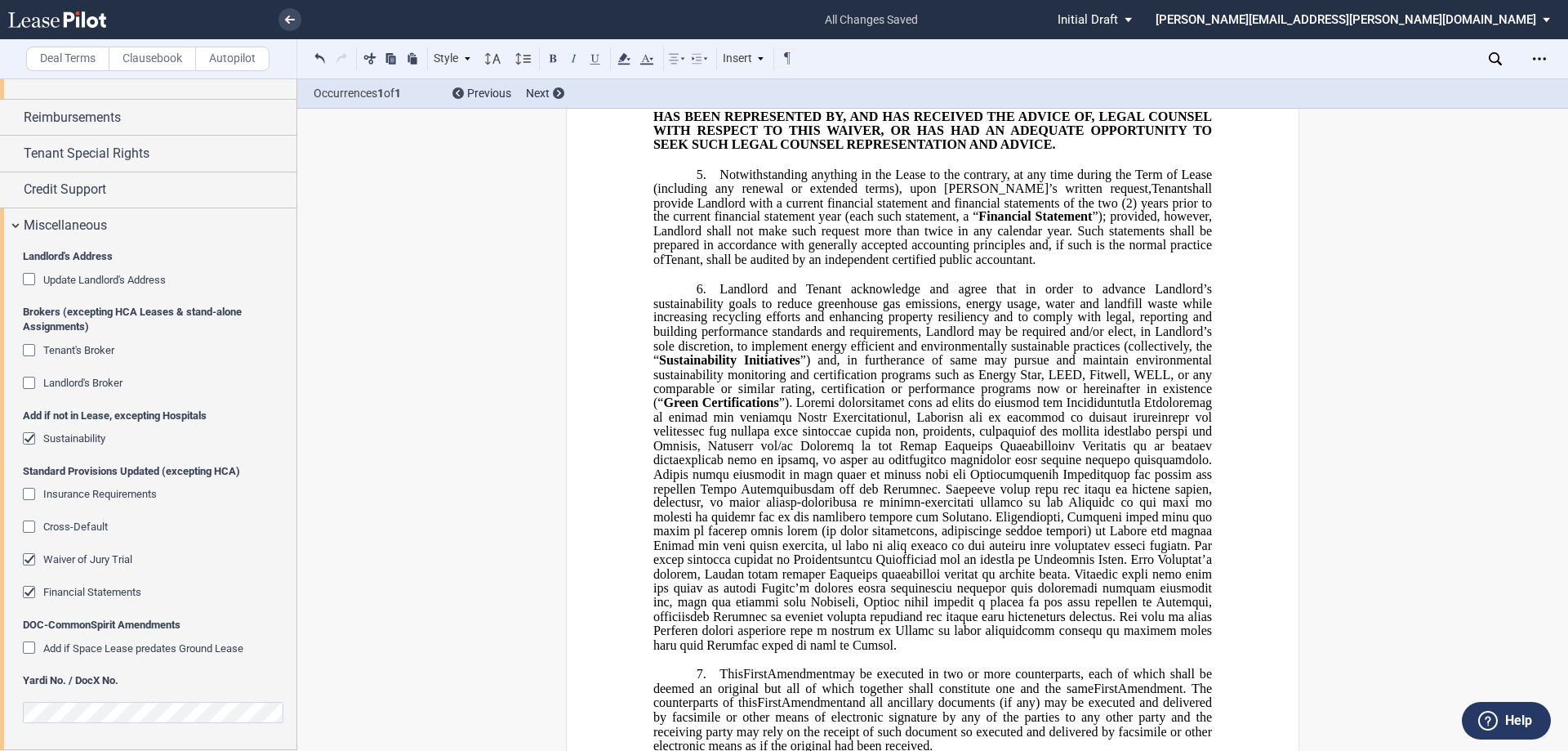 click on "Financial Statements" 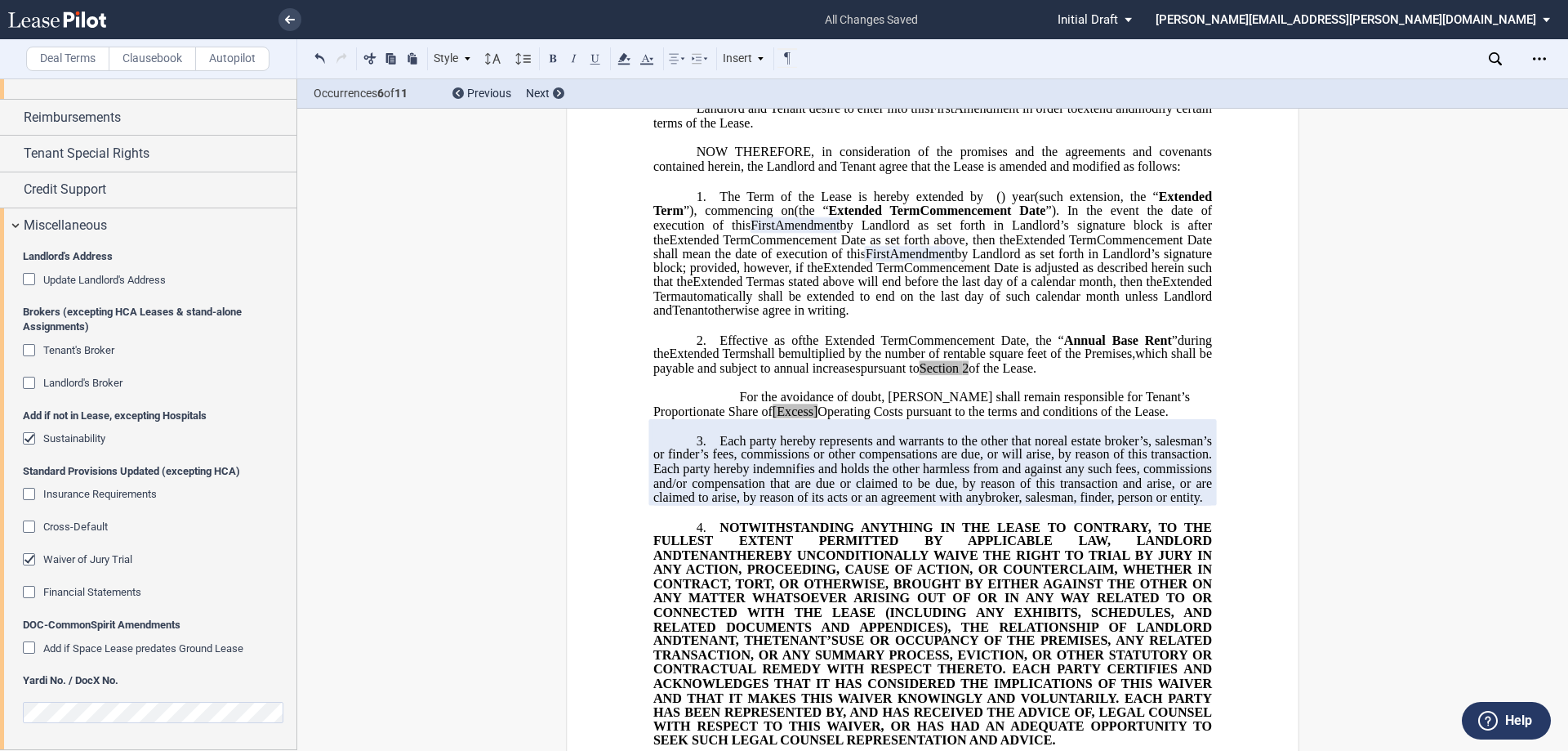 scroll, scrollTop: 0, scrollLeft: 0, axis: both 